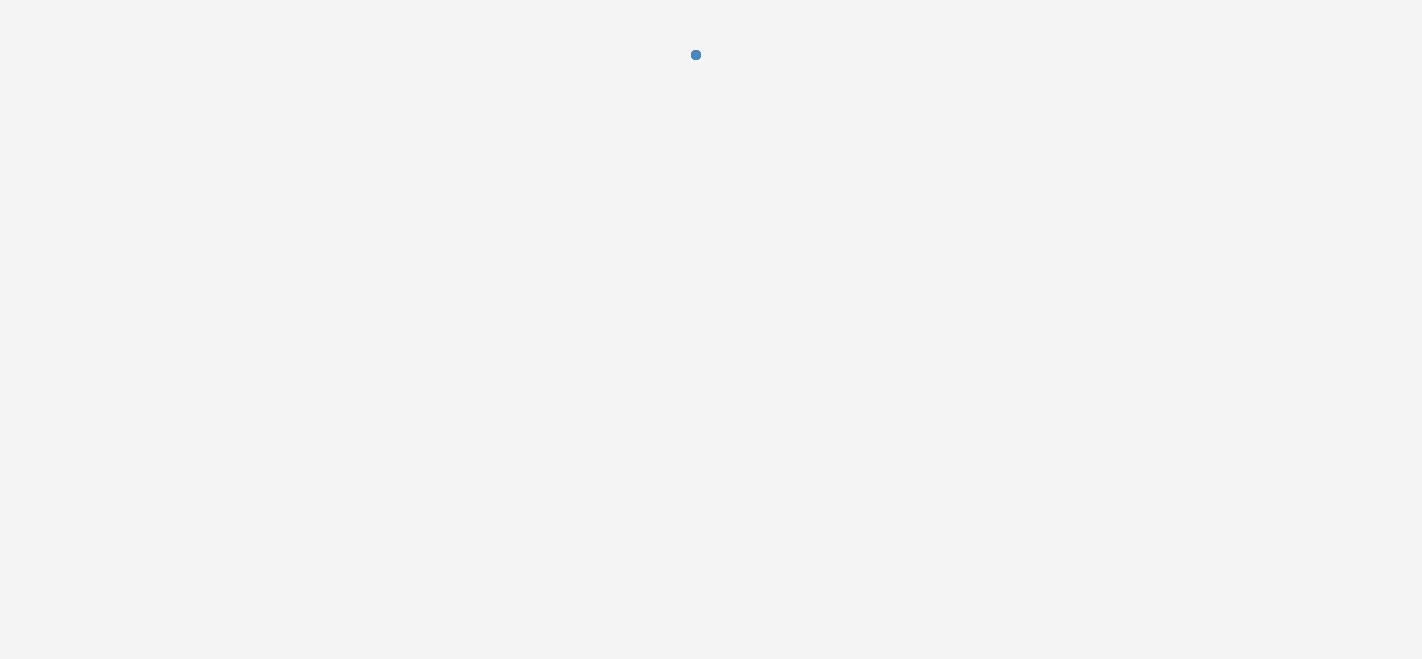 scroll, scrollTop: 0, scrollLeft: 0, axis: both 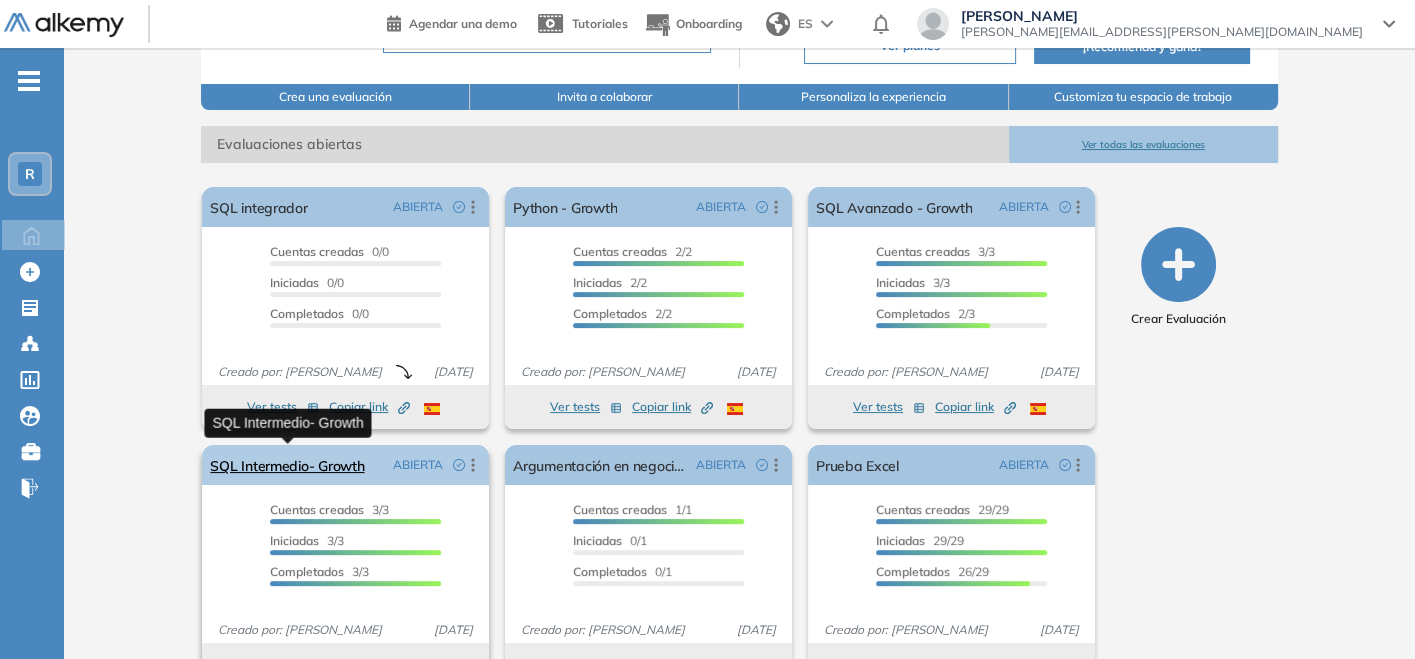 click on "SQL Intermedio- Growth" at bounding box center (287, 465) 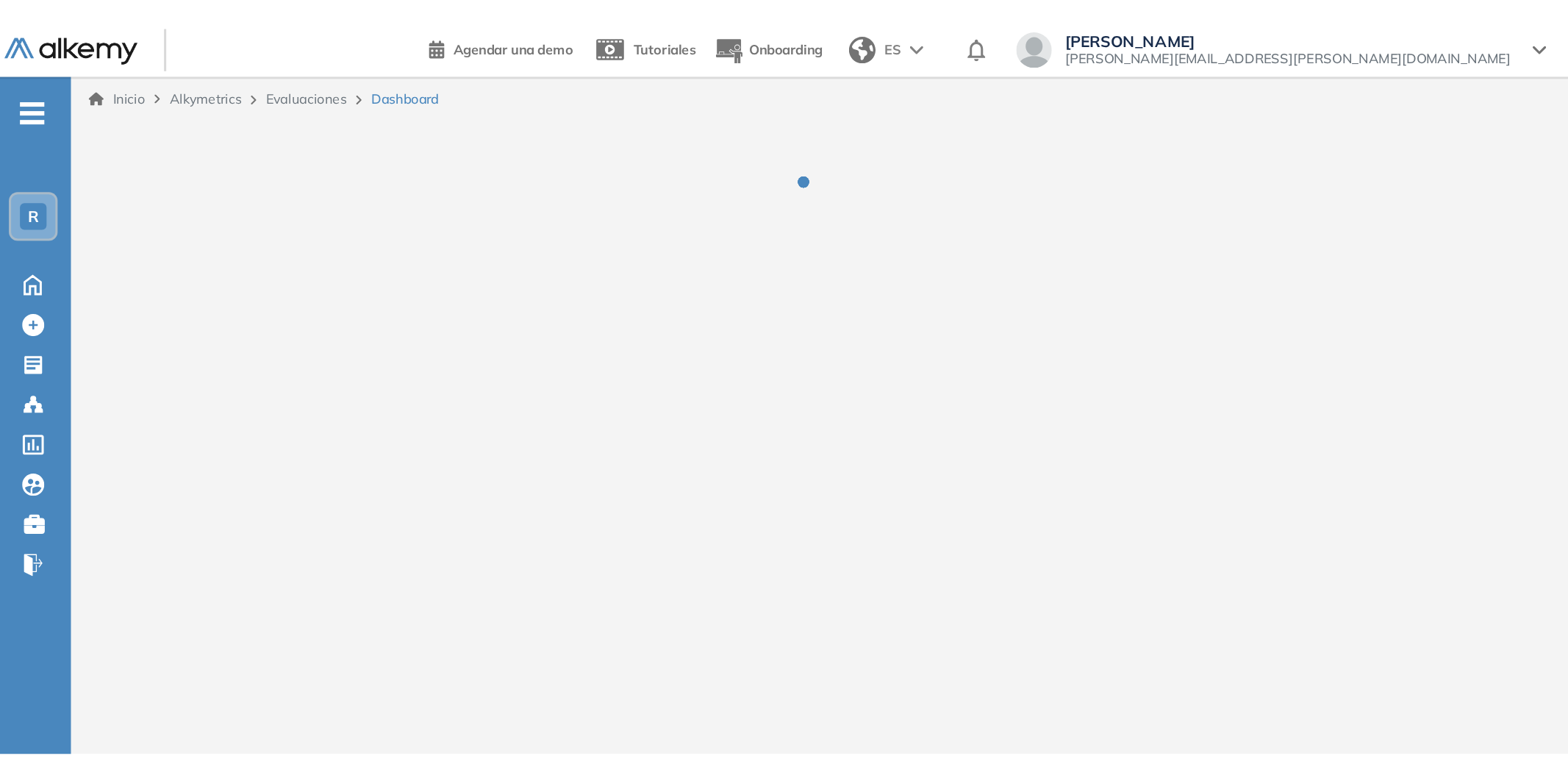 scroll, scrollTop: 0, scrollLeft: 0, axis: both 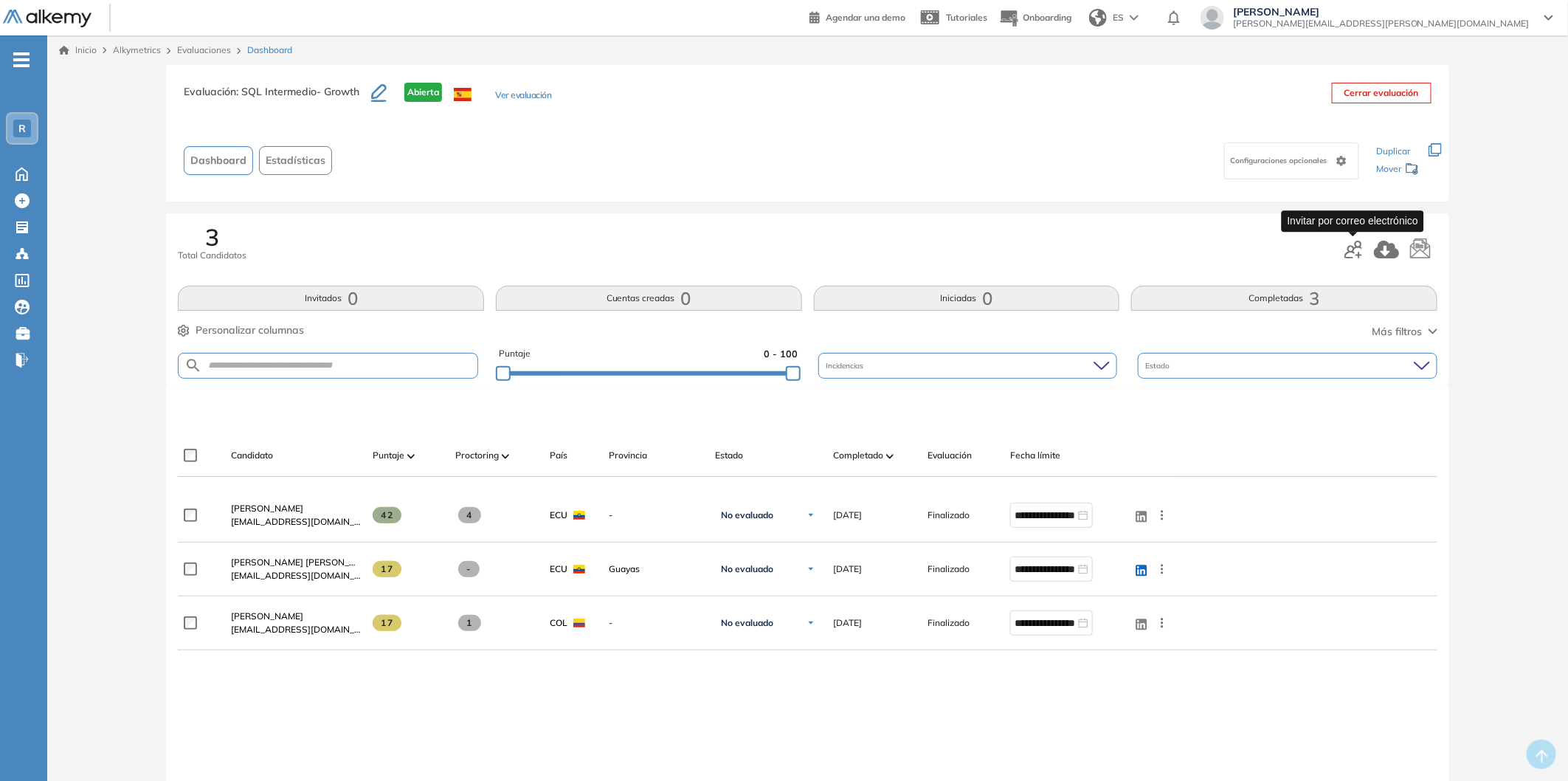 click 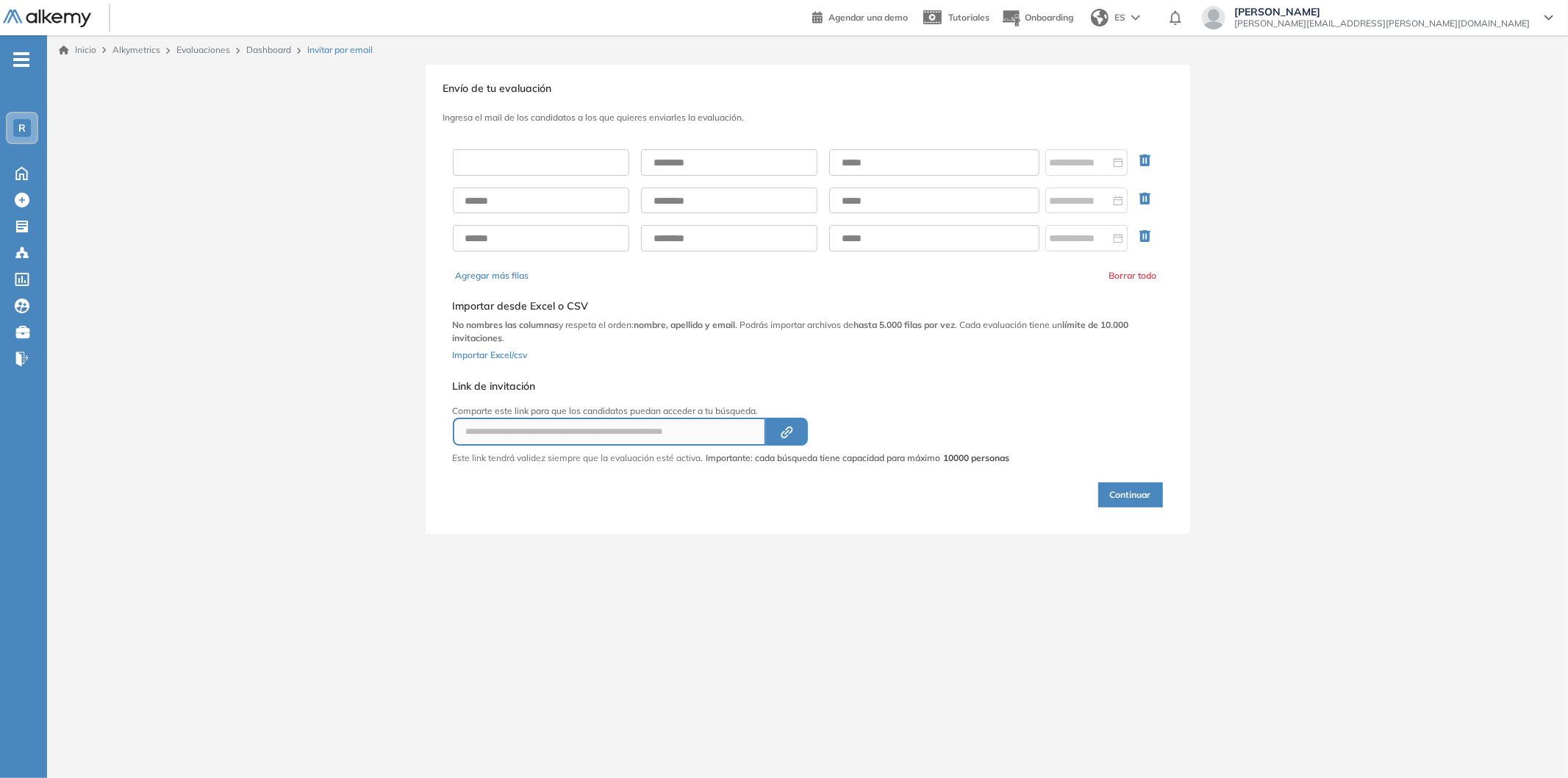 click at bounding box center [541, 163] 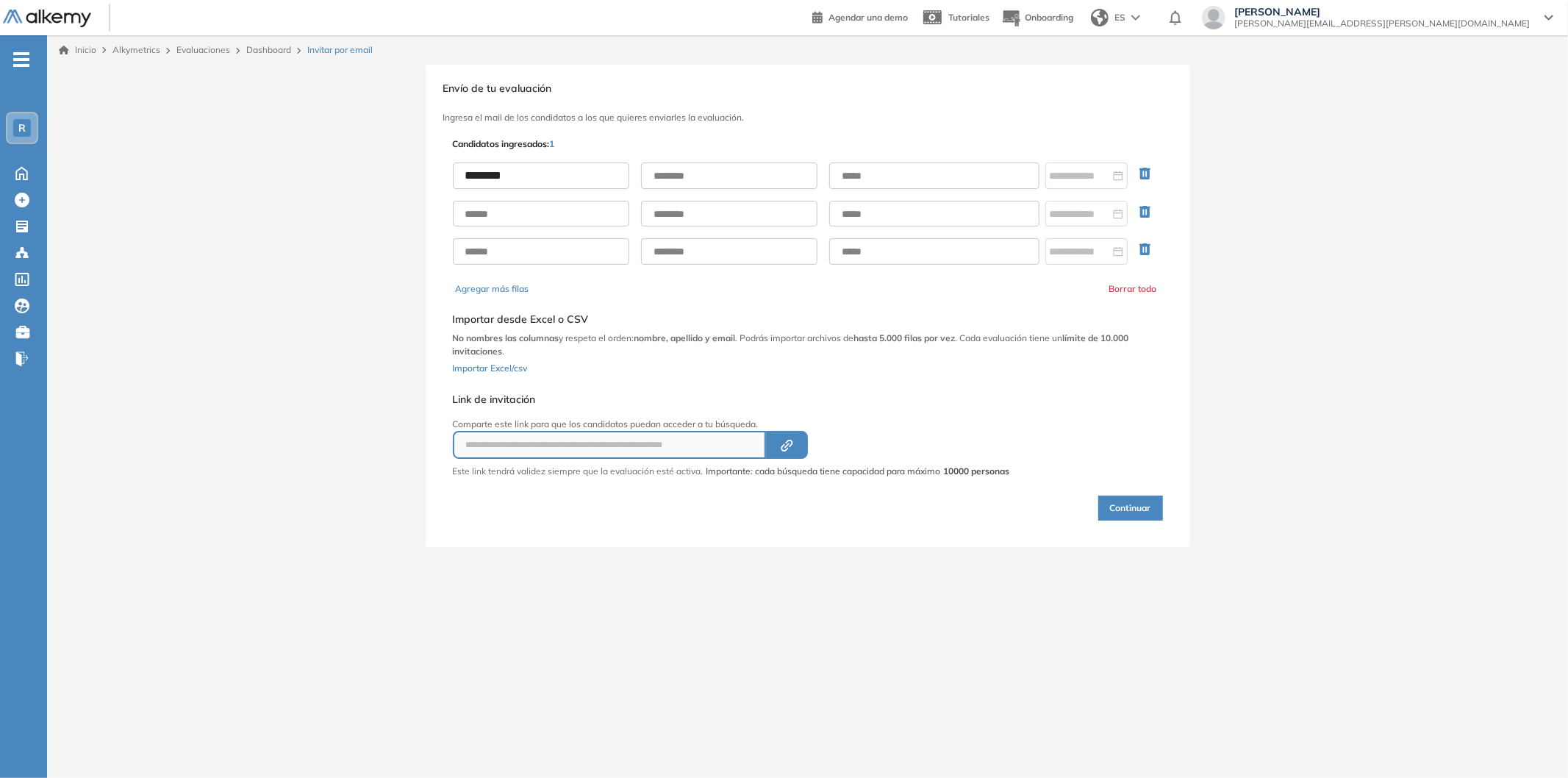 type on "*******" 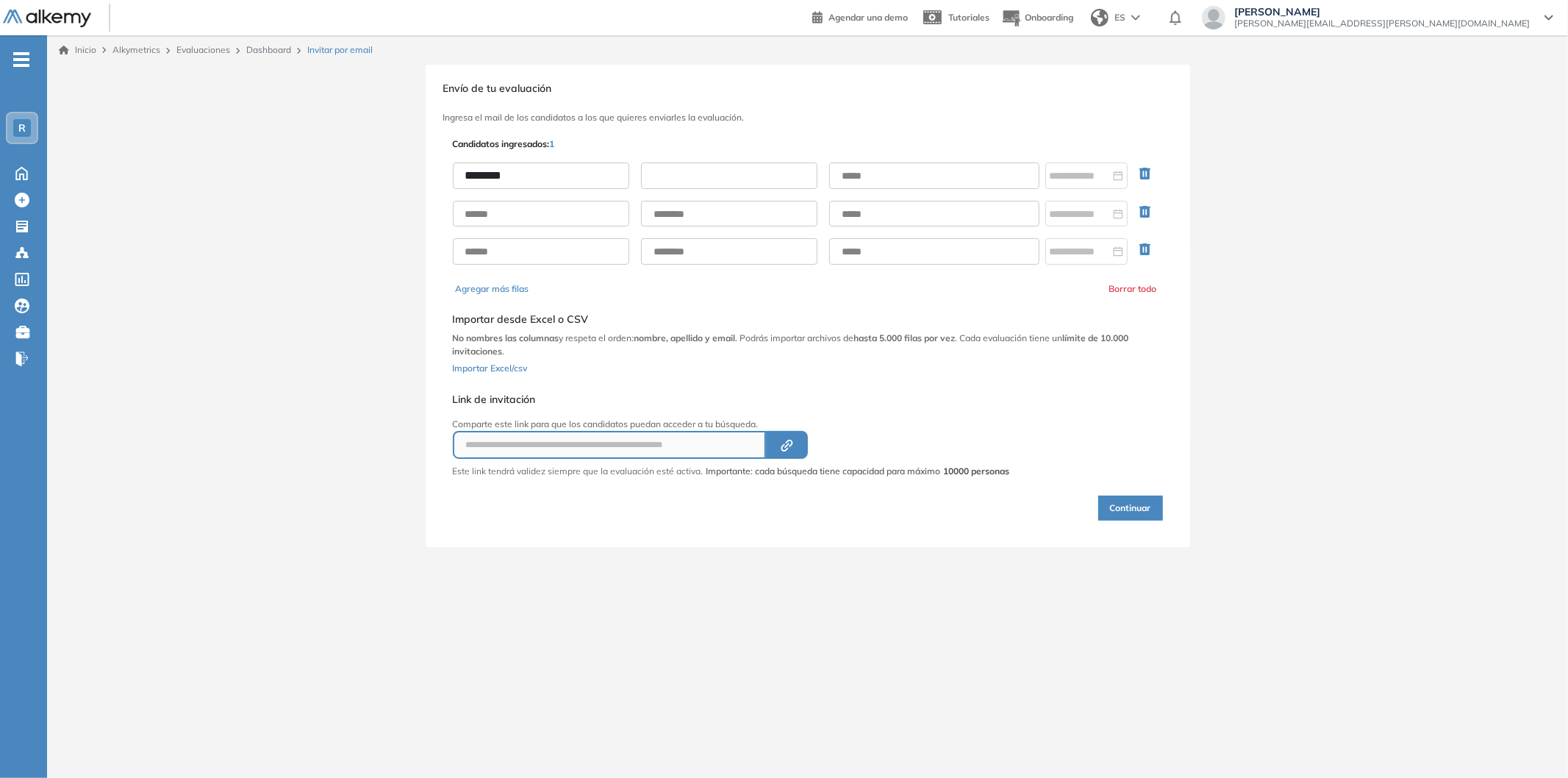 type on "*" 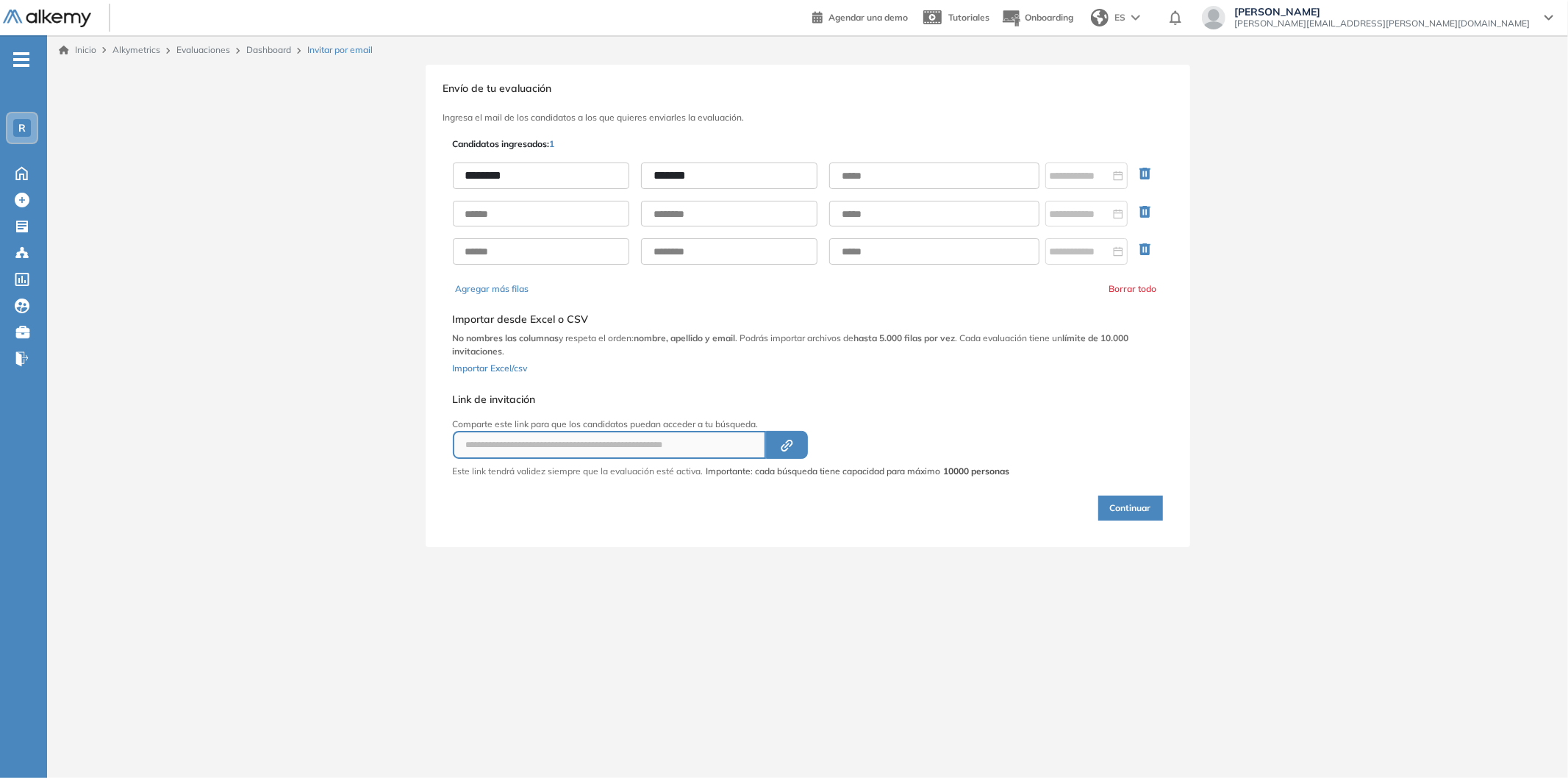 type on "*******" 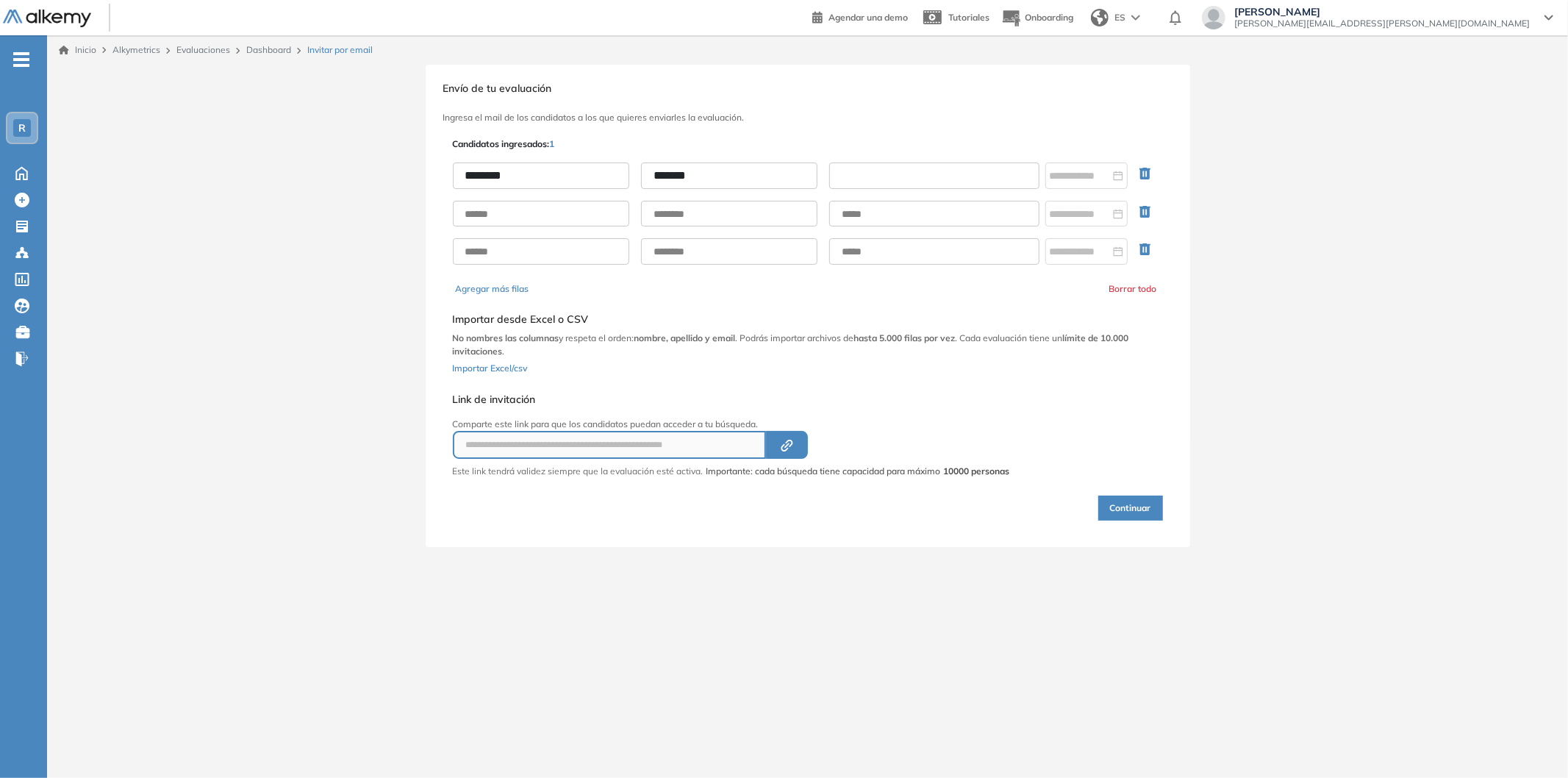 paste on "**********" 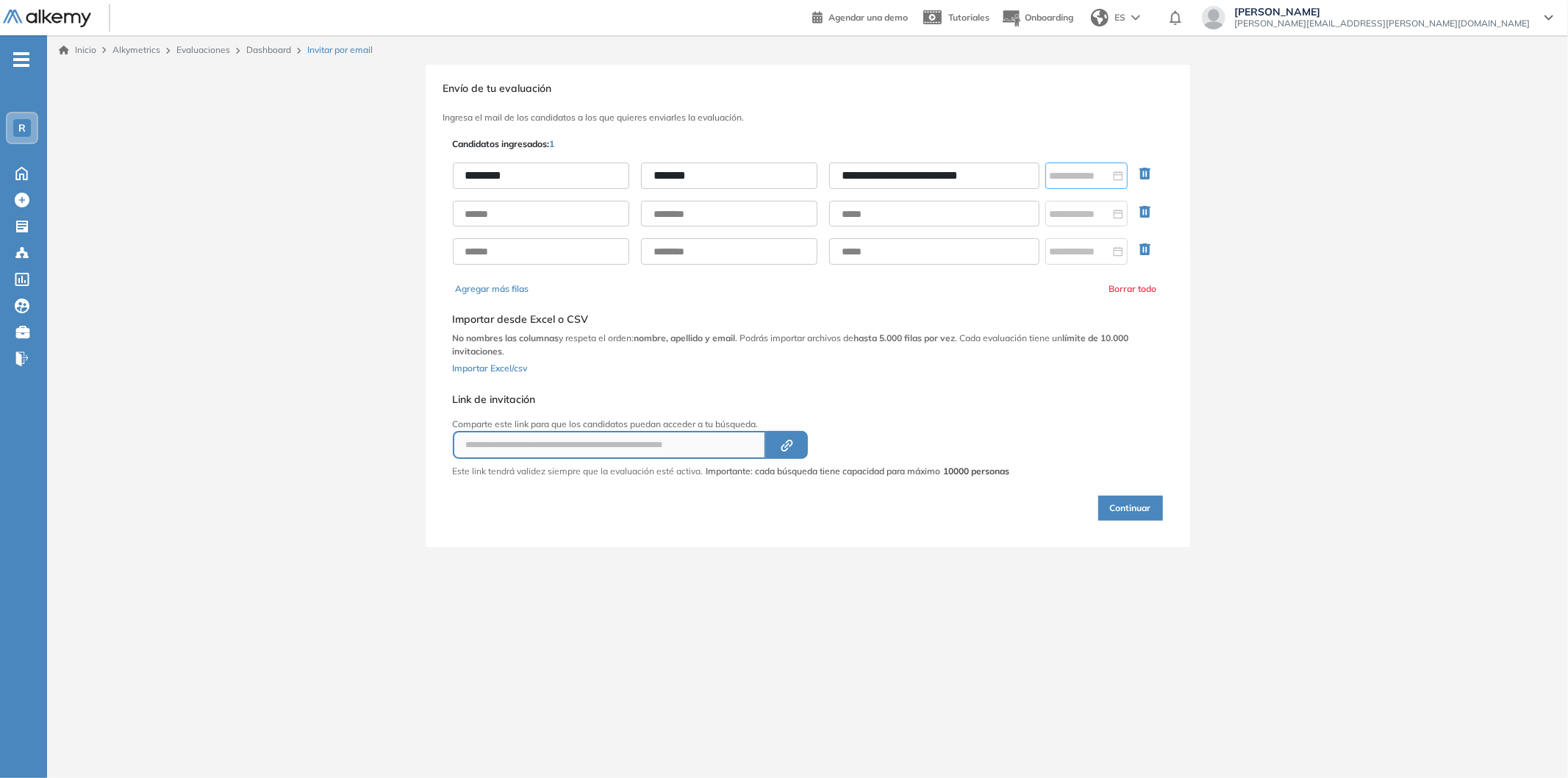type on "**********" 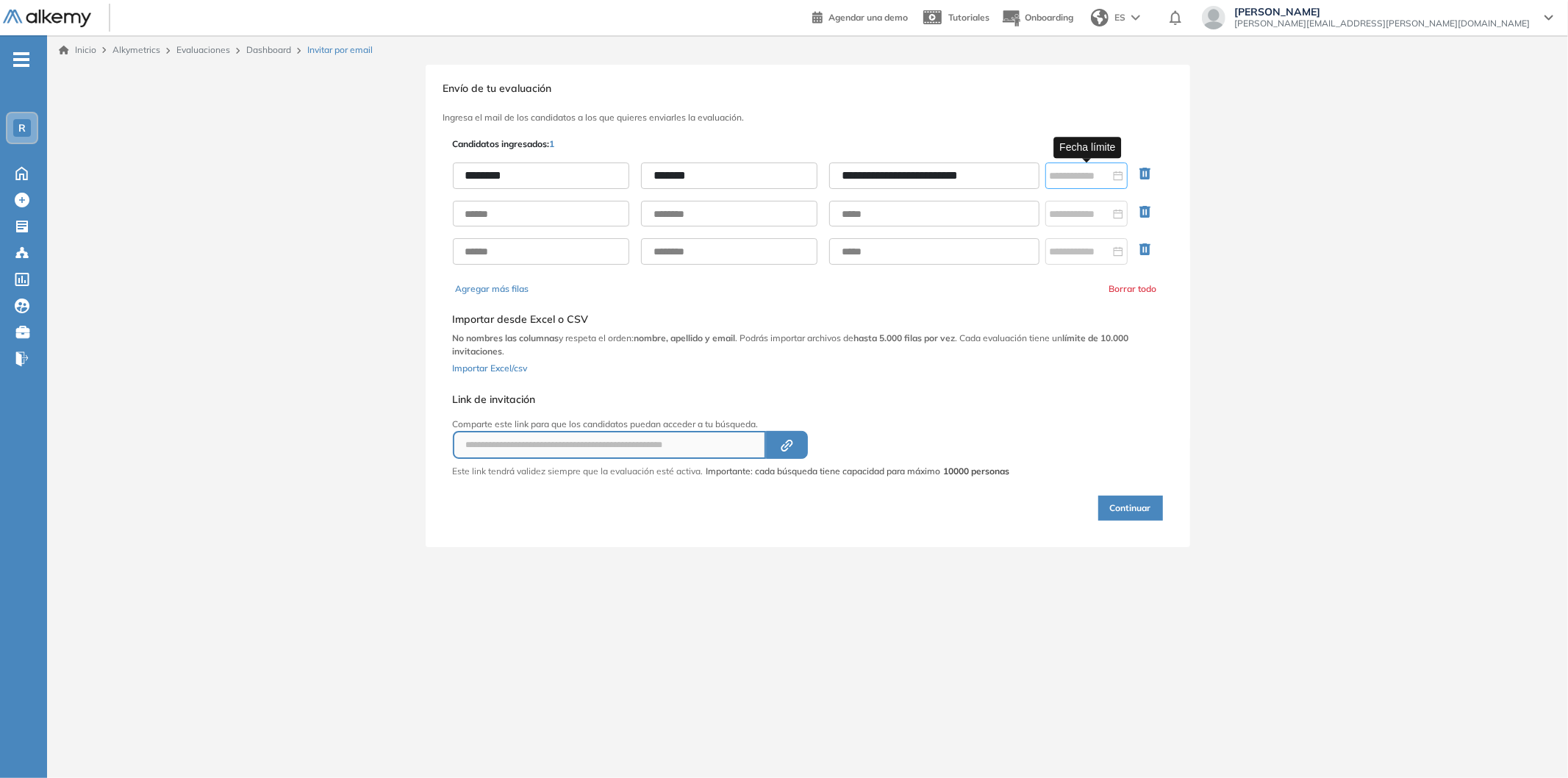 click at bounding box center [1086, 176] 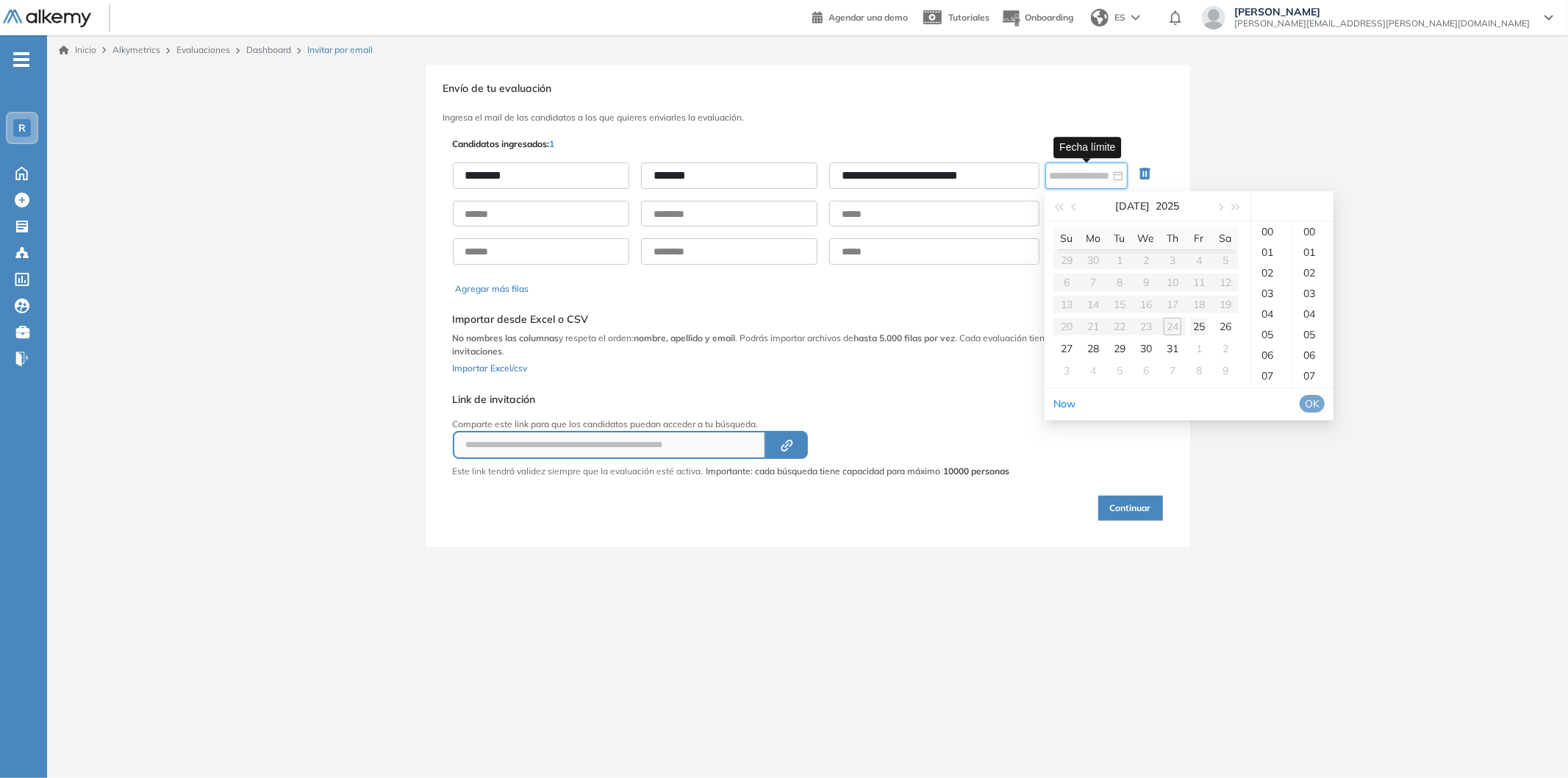 click on "25" at bounding box center (1199, 326) 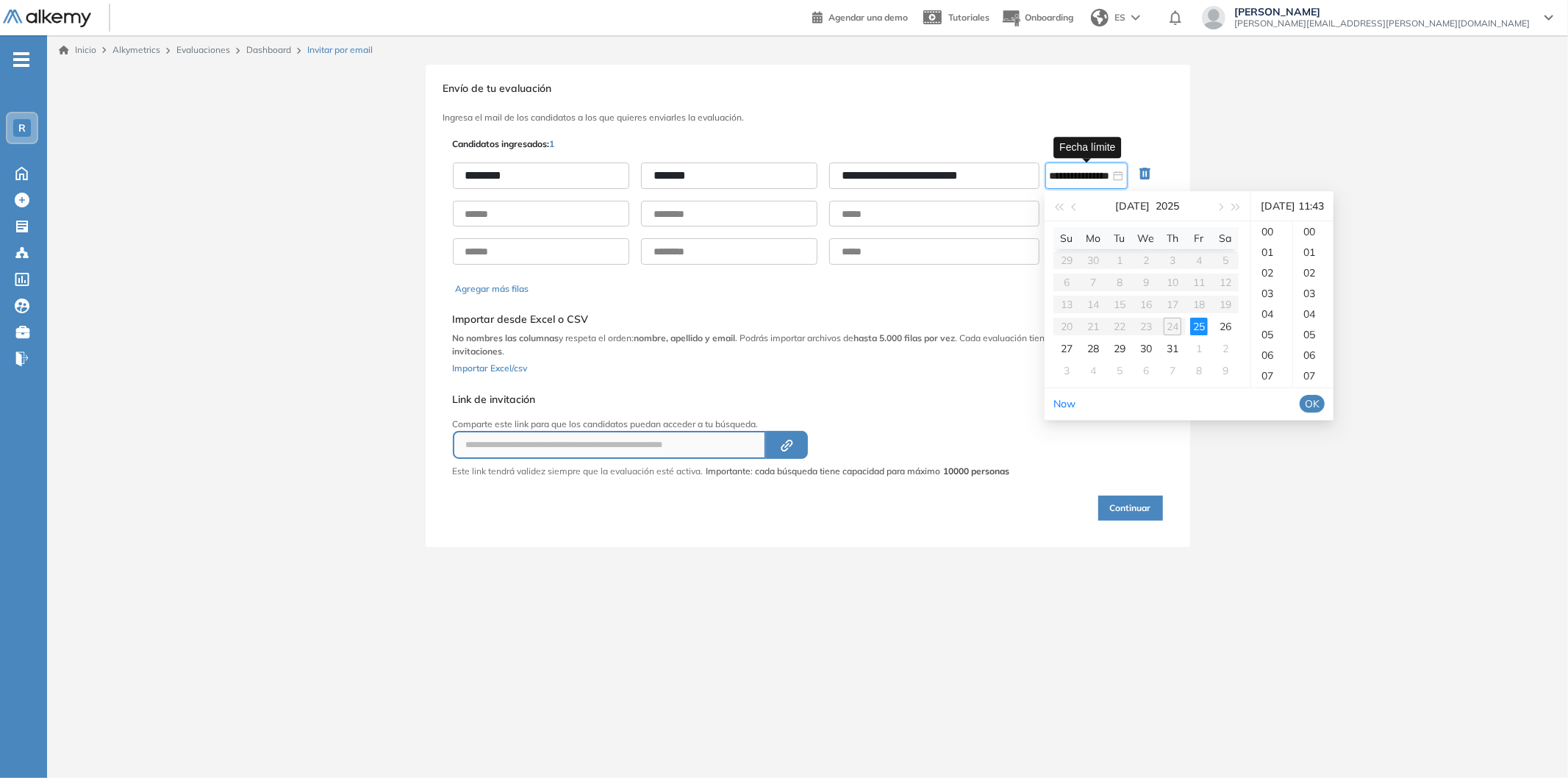 scroll, scrollTop: 226, scrollLeft: 0, axis: vertical 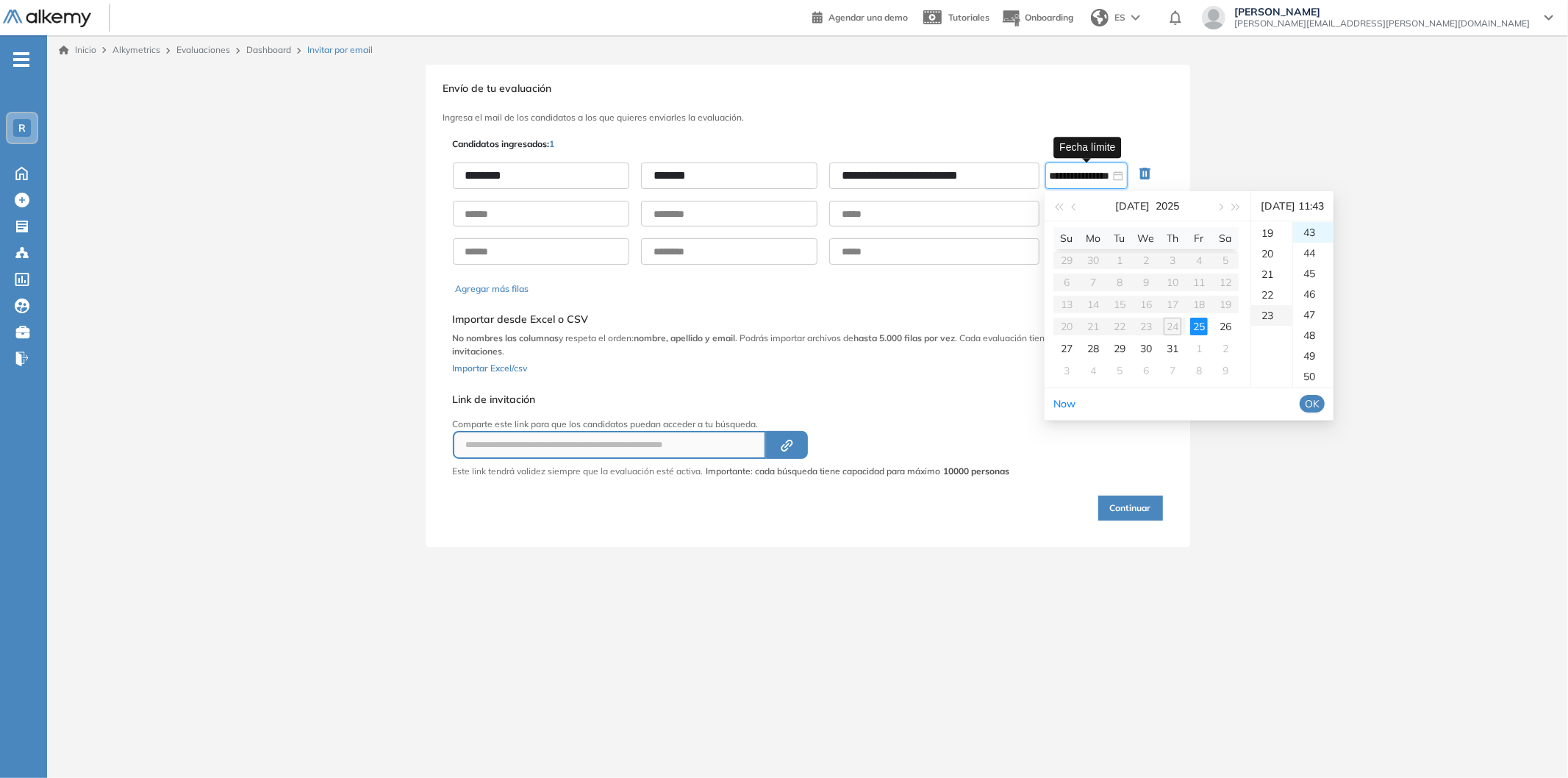 click on "23" at bounding box center (1272, 315) 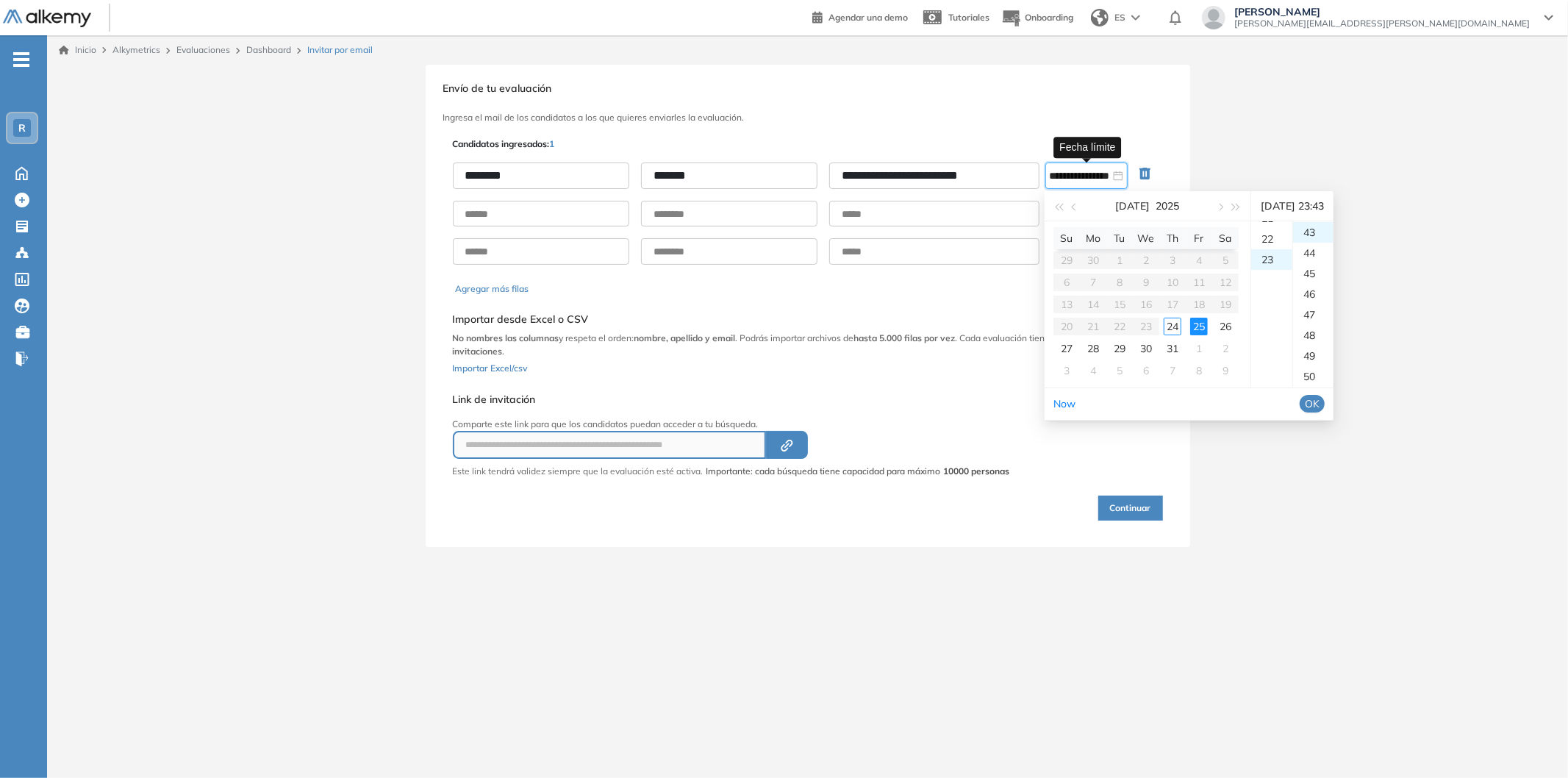 scroll, scrollTop: 474, scrollLeft: 0, axis: vertical 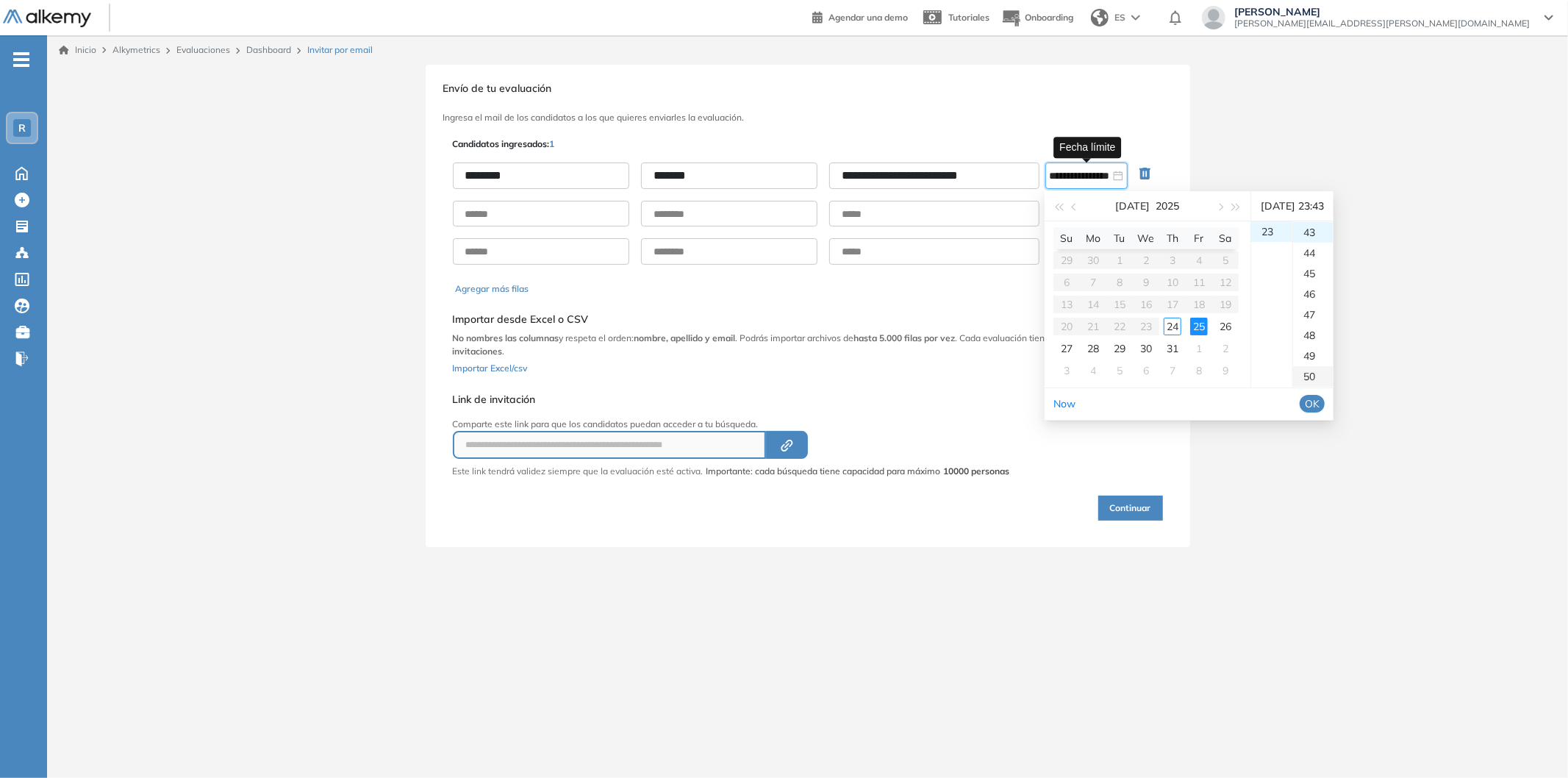 click on "50" at bounding box center [1313, 376] 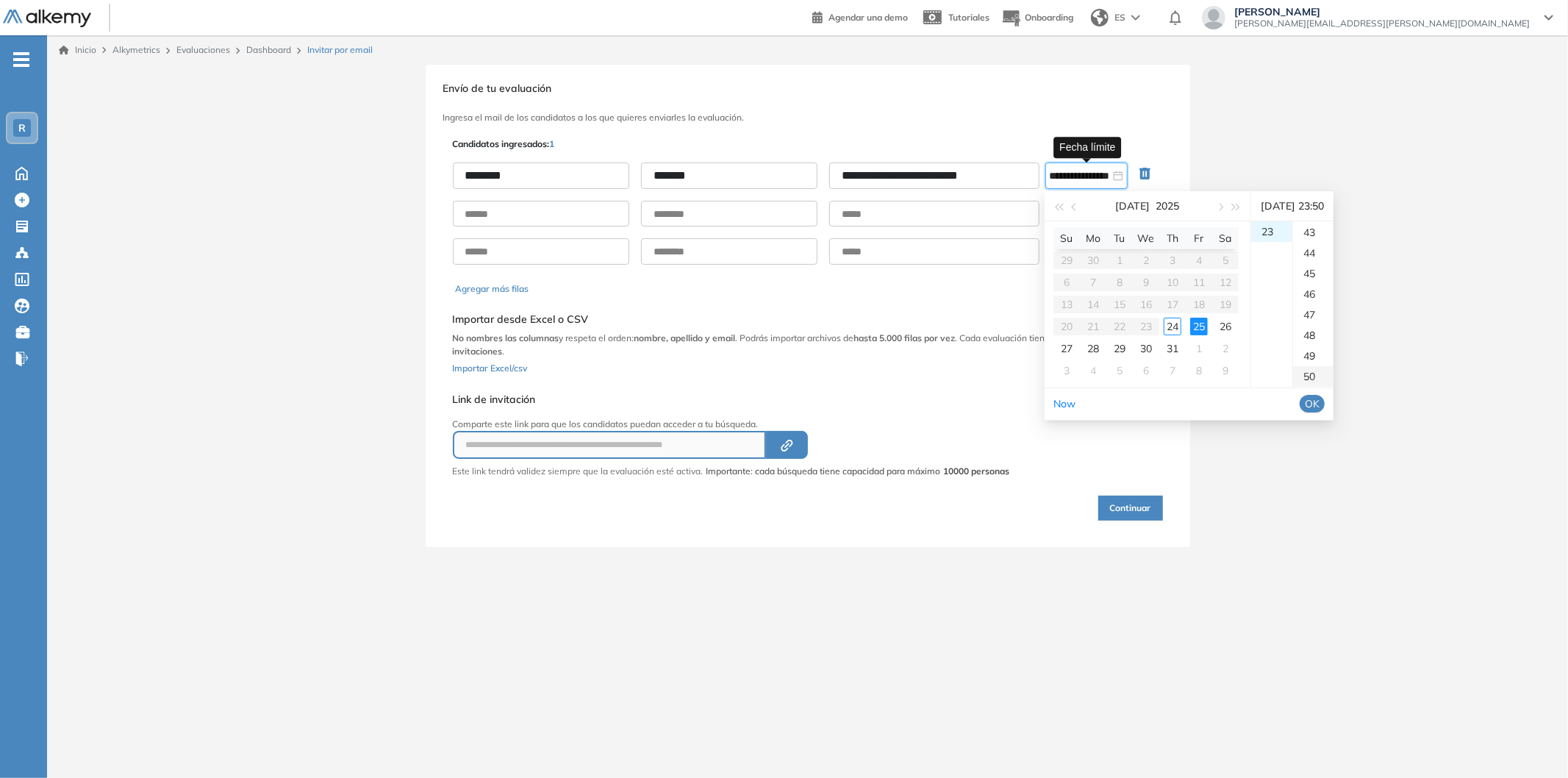 scroll, scrollTop: 1028, scrollLeft: 0, axis: vertical 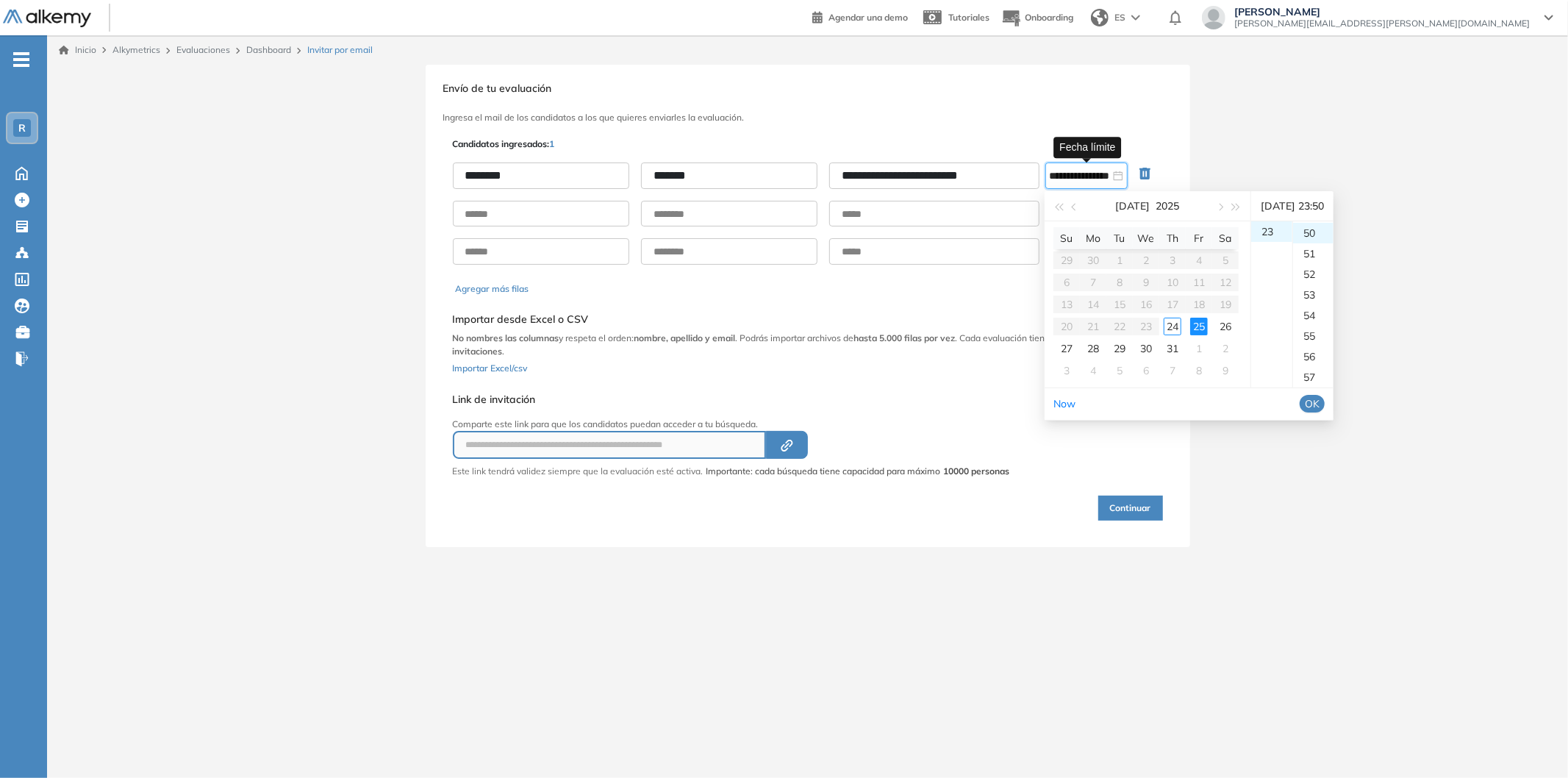 click on "OK" at bounding box center [1312, 404] 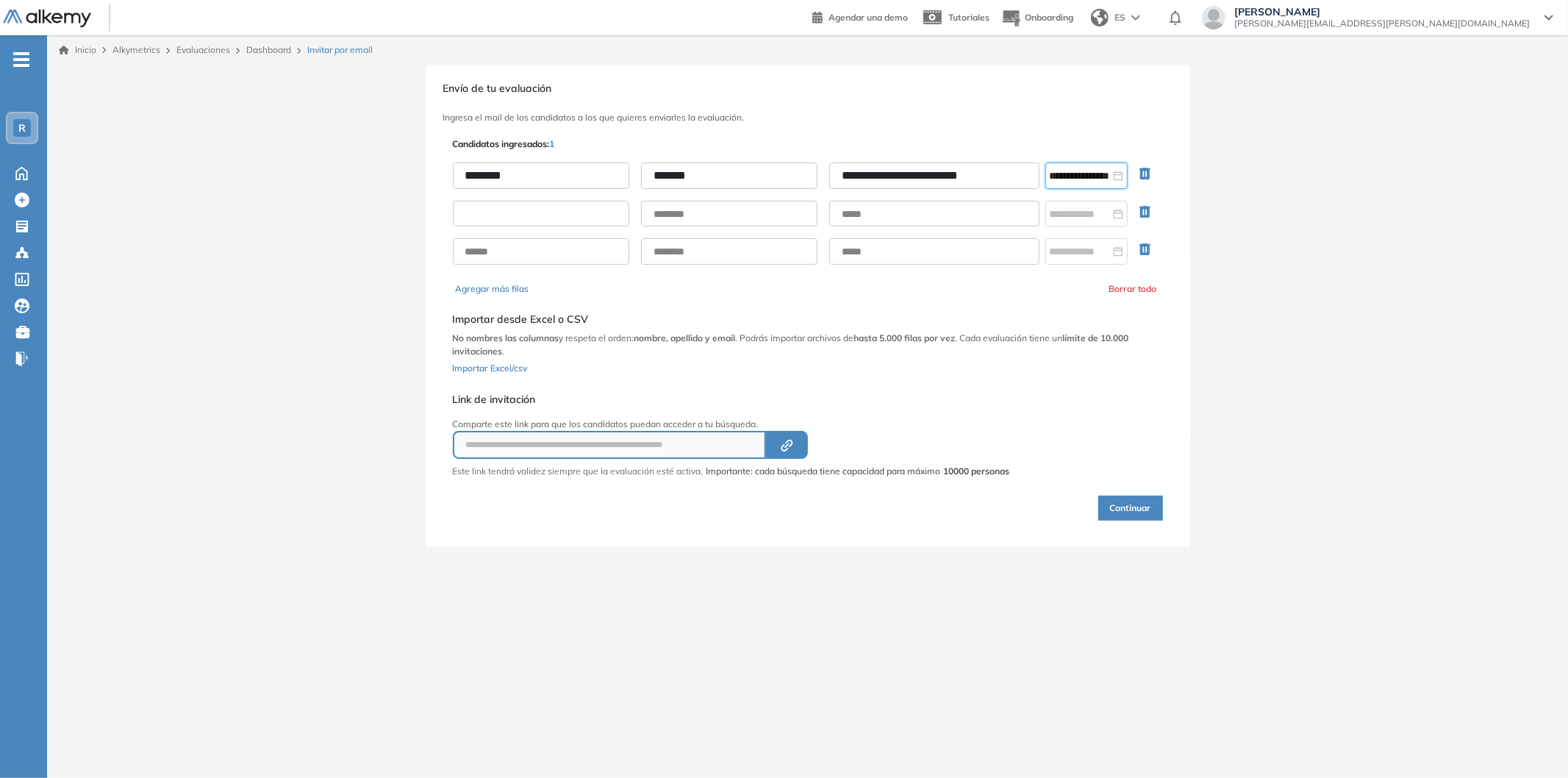 click at bounding box center (541, 214) 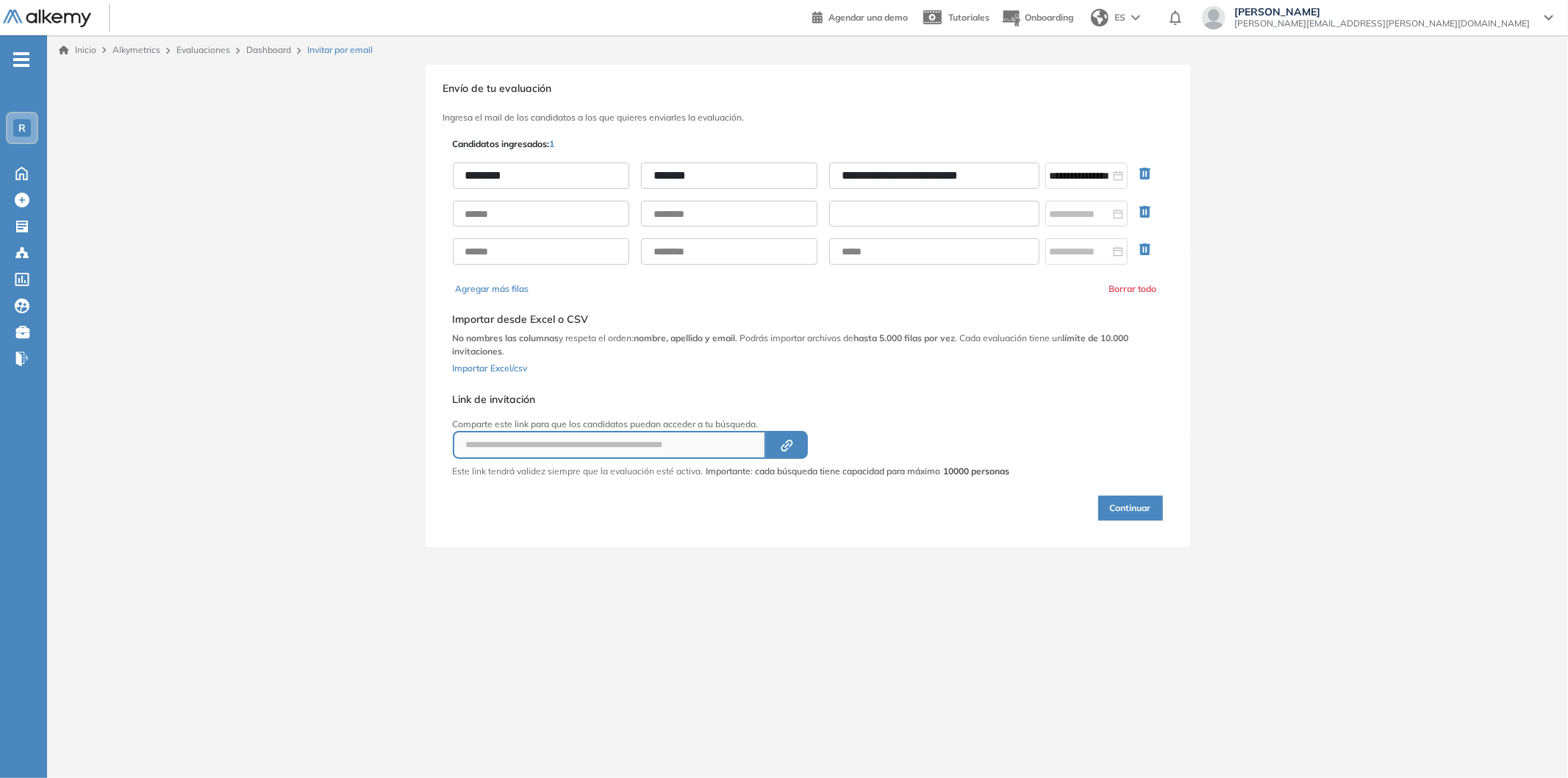 click at bounding box center (934, 214) 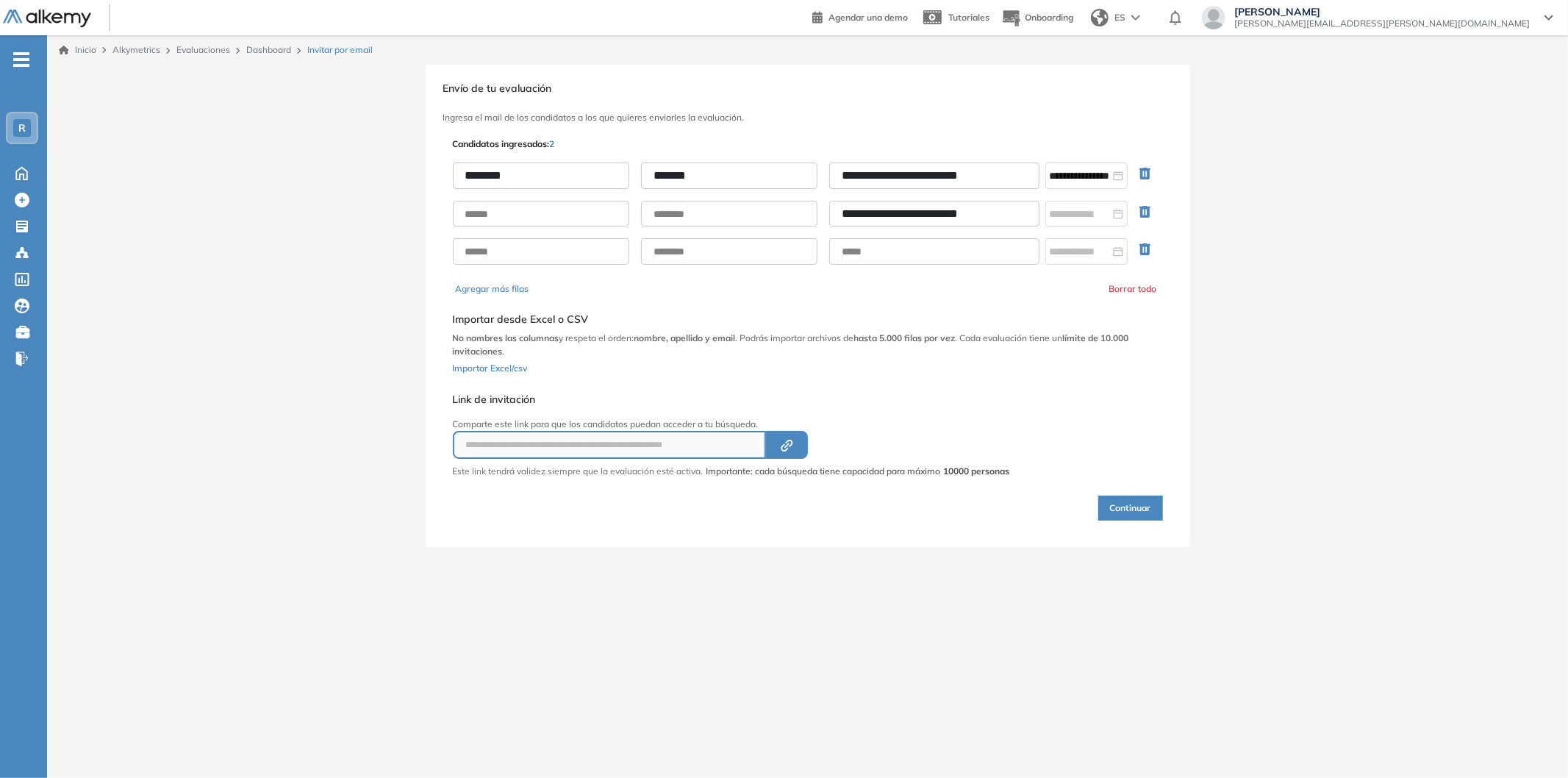 type on "**********" 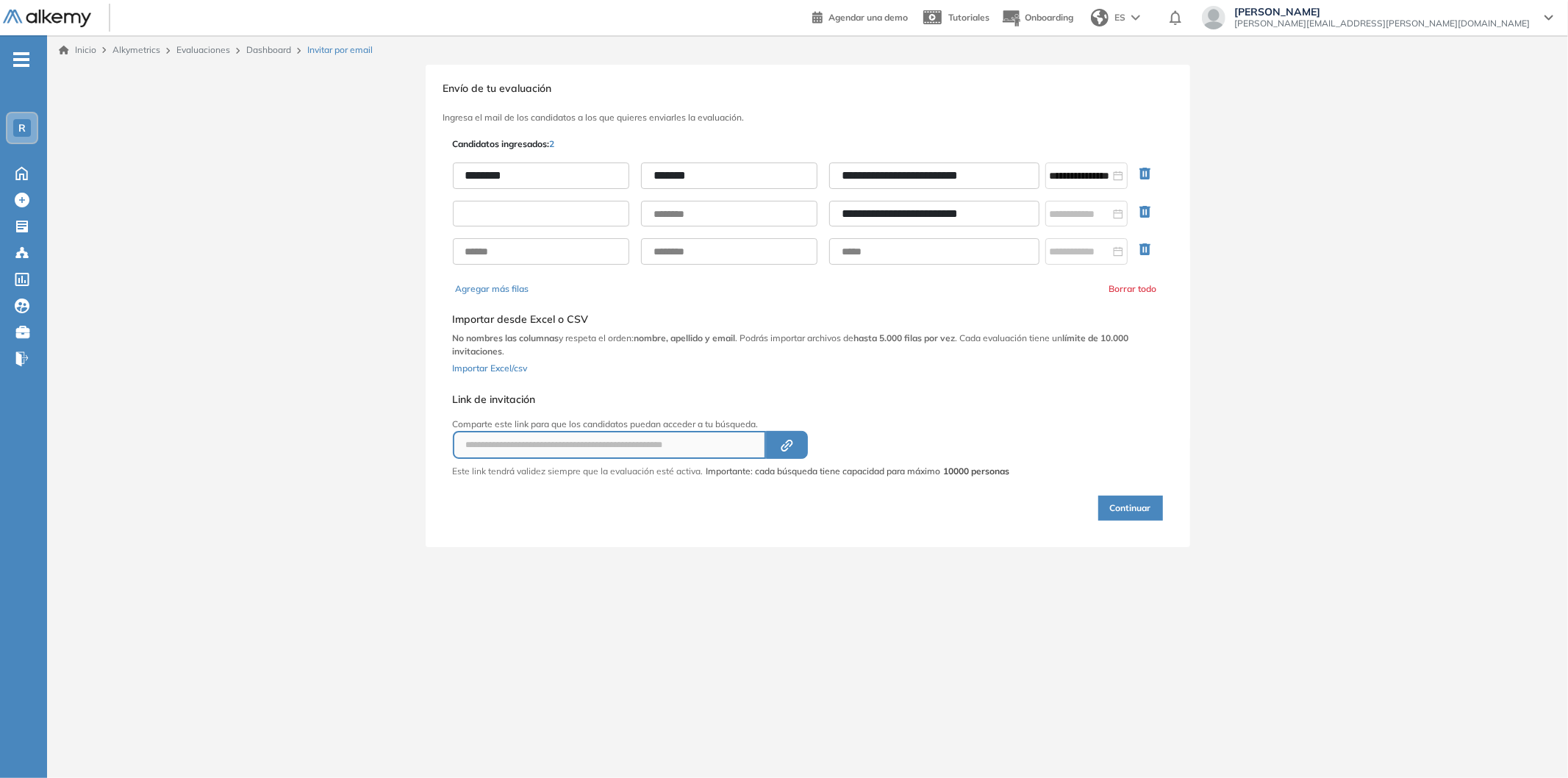 click at bounding box center [541, 214] 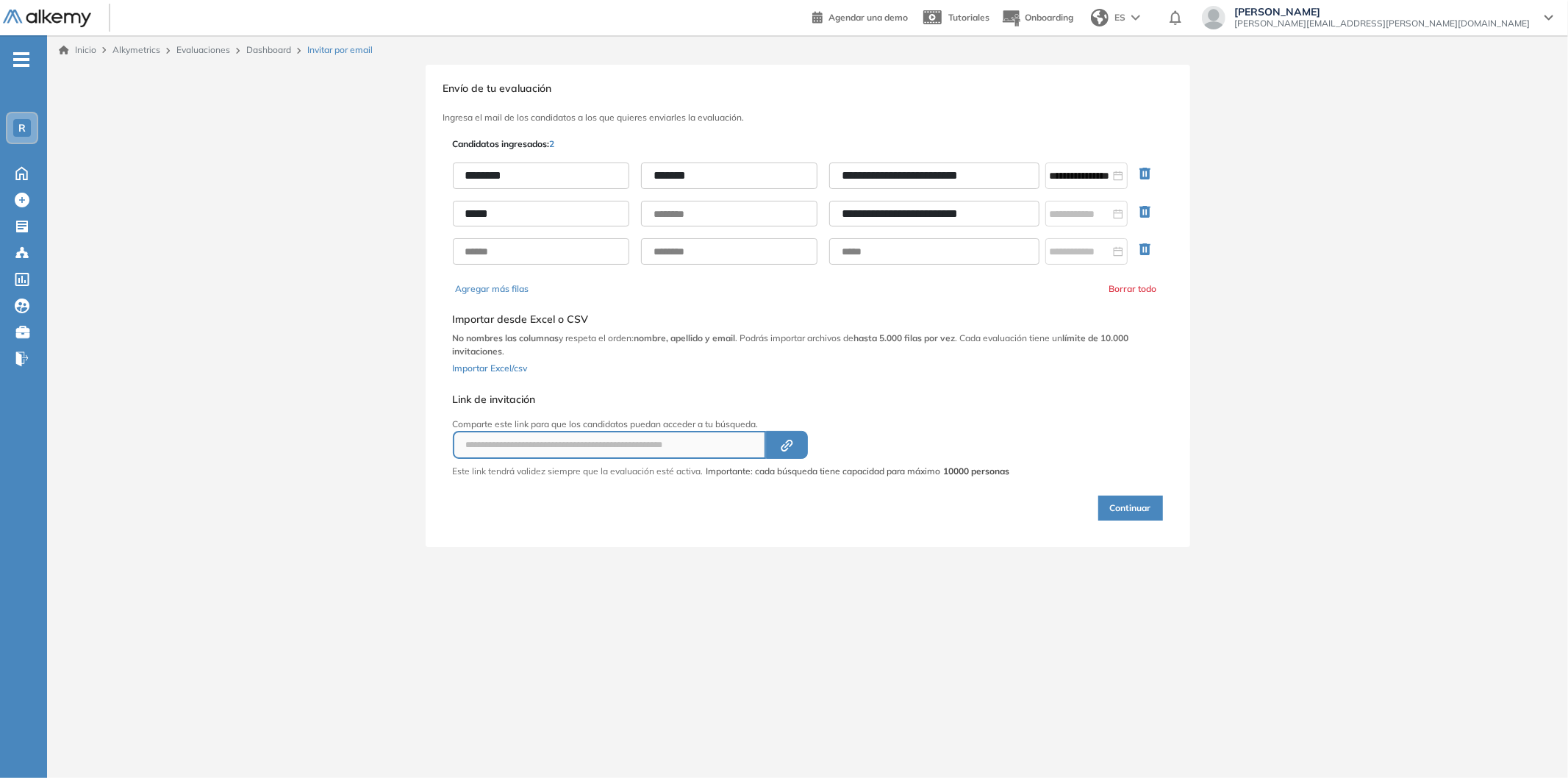 type on "****" 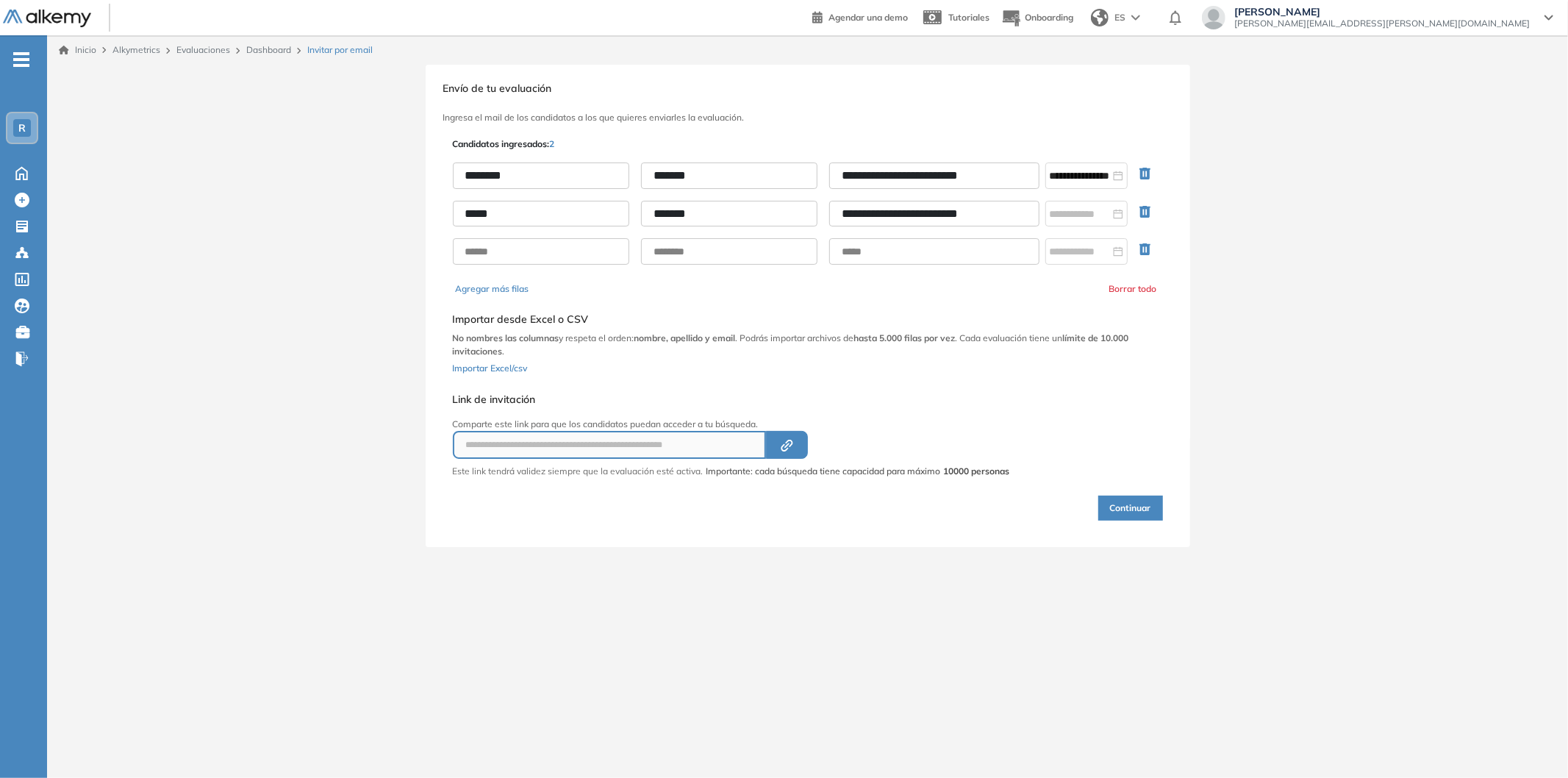 type on "*******" 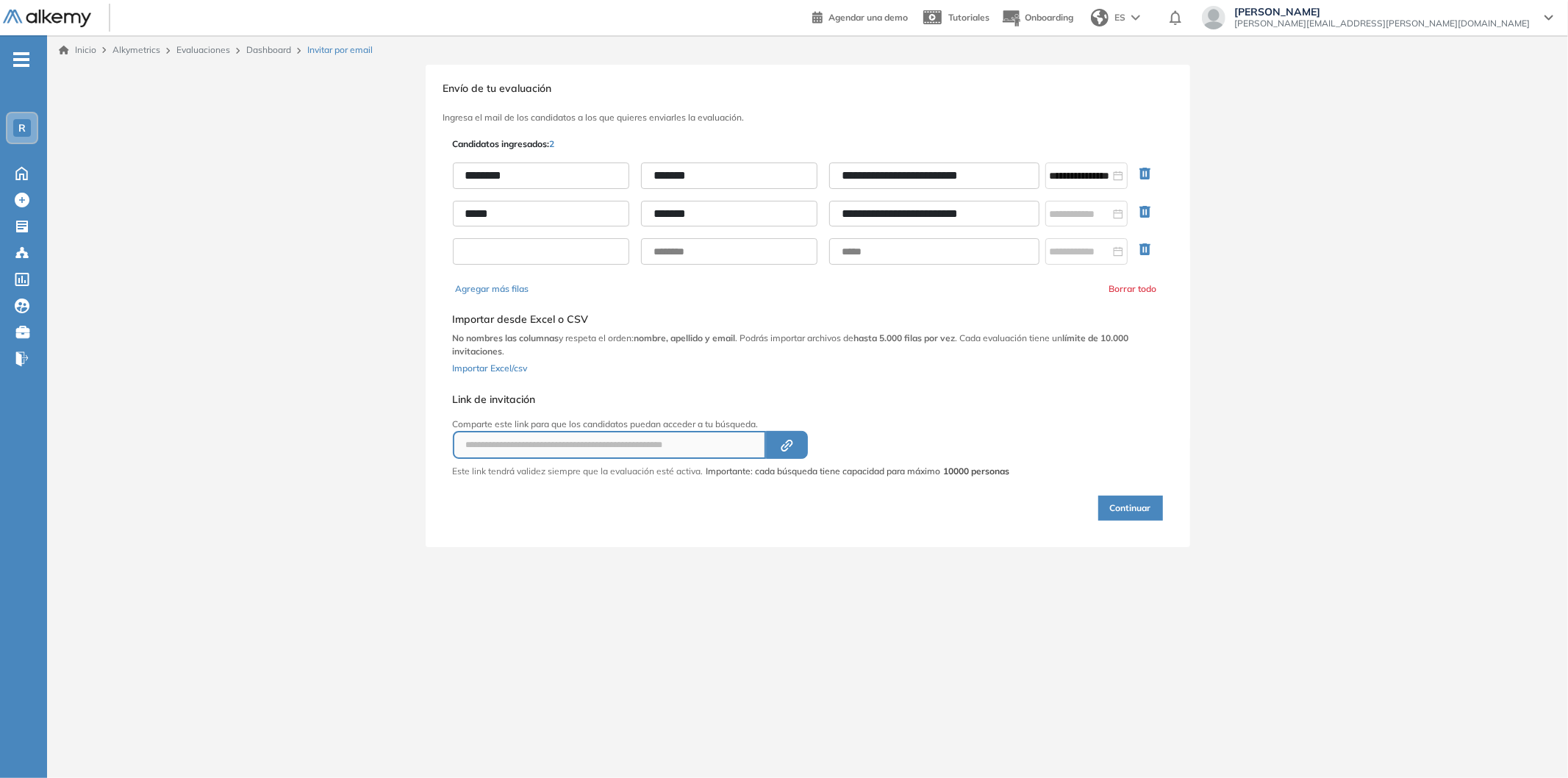 click at bounding box center [541, 251] 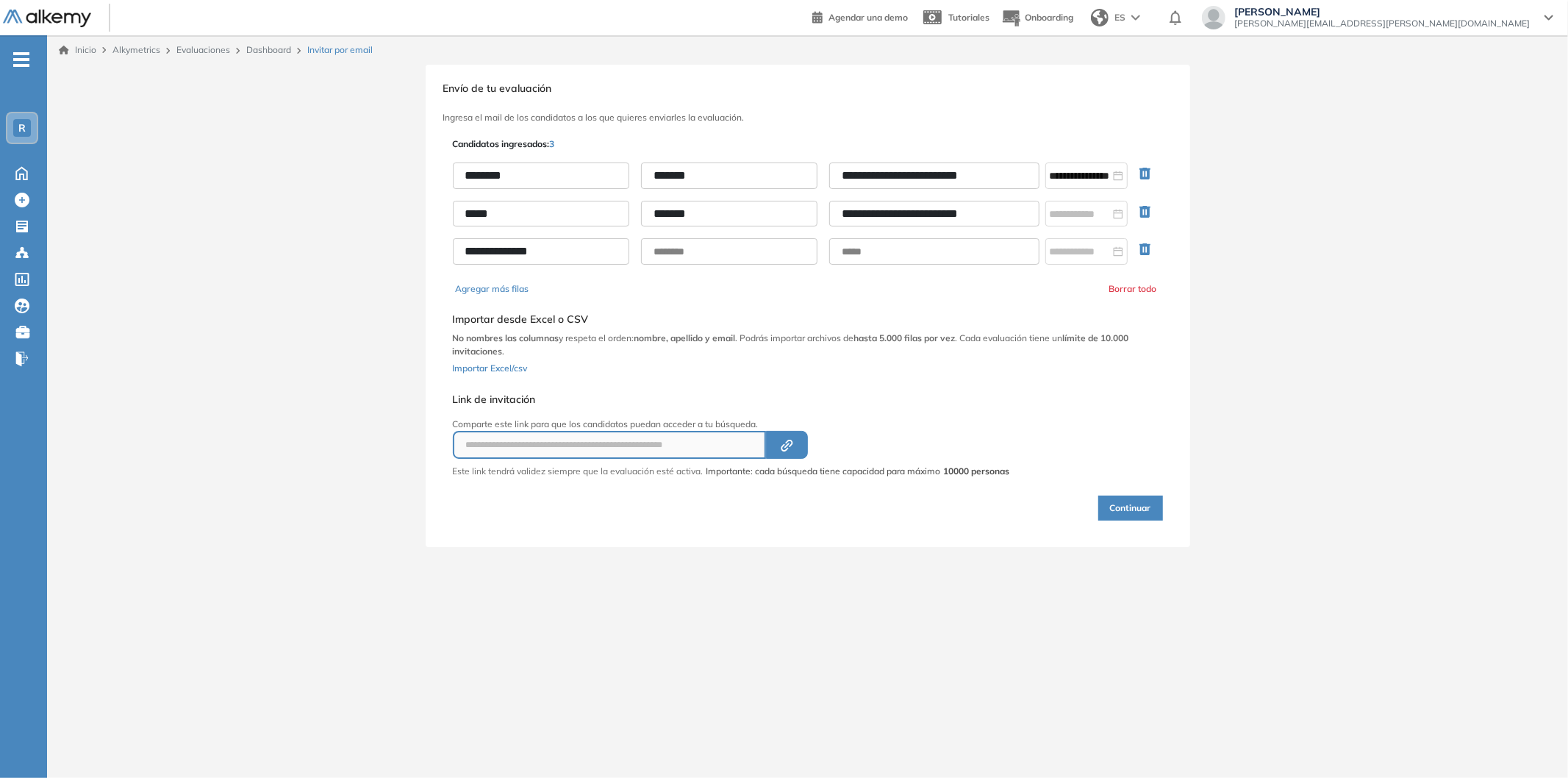 drag, startPoint x: 571, startPoint y: 255, endPoint x: 518, endPoint y: 251, distance: 53.1507 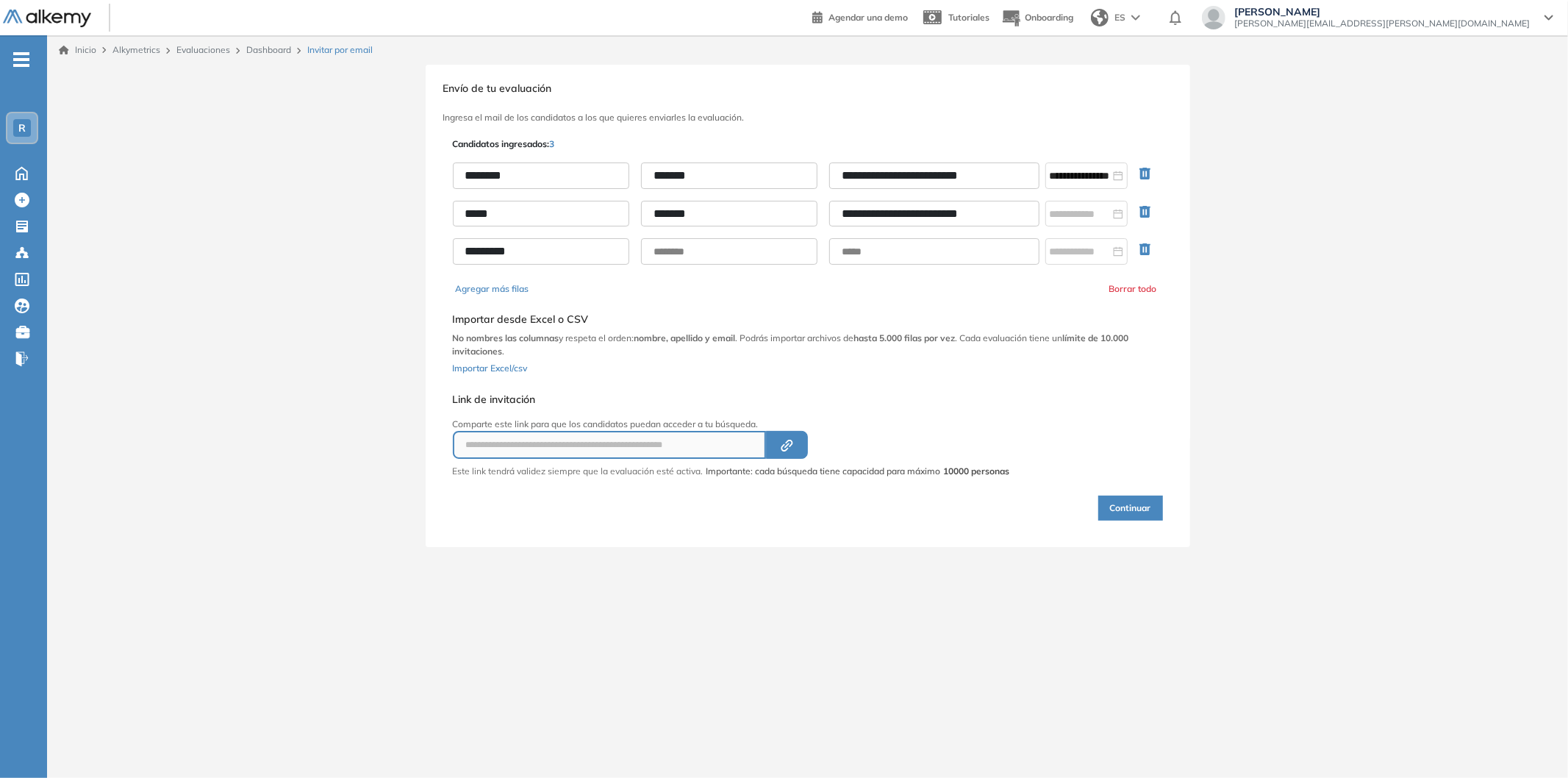 type on "********" 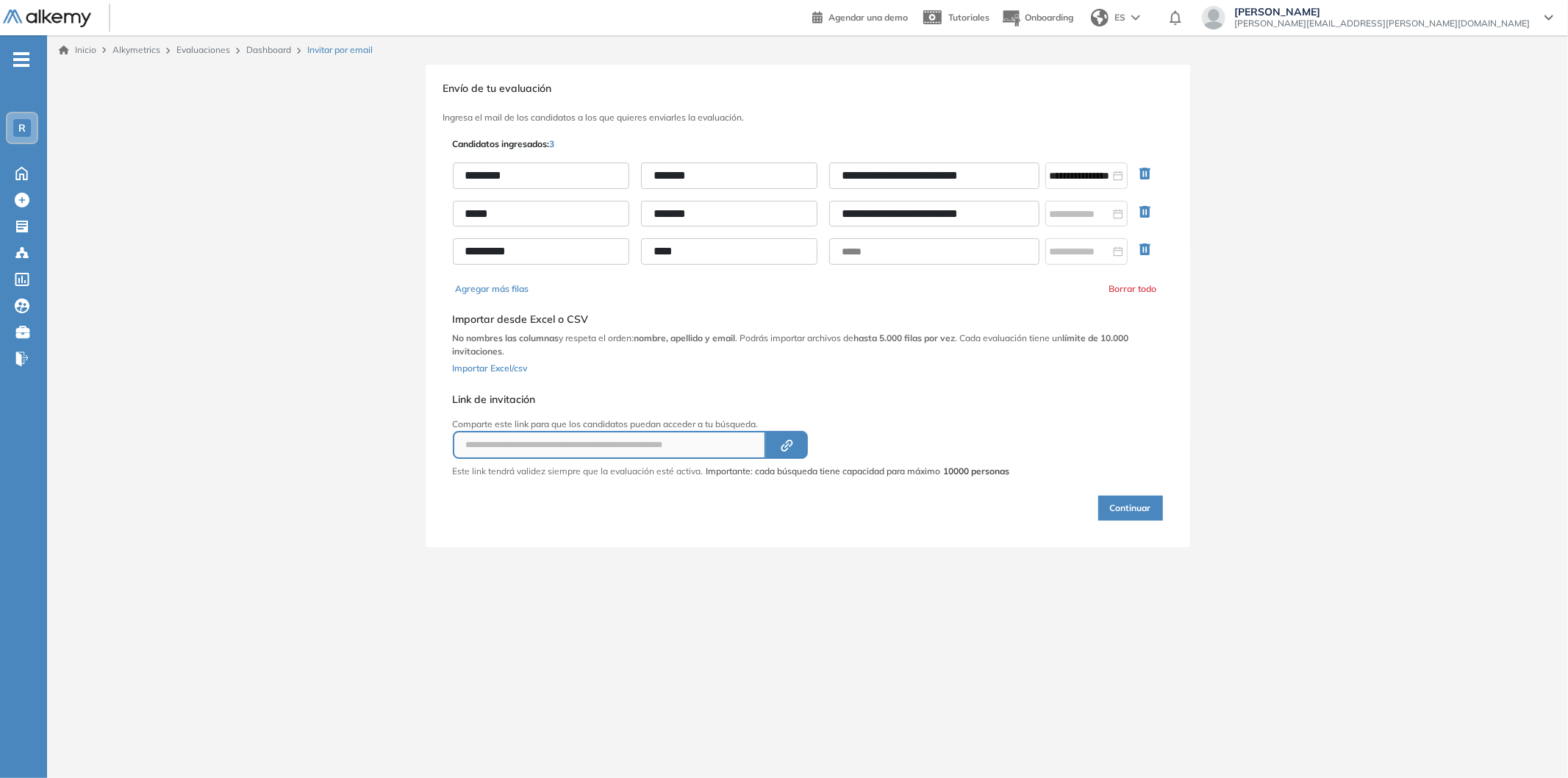 type on "****" 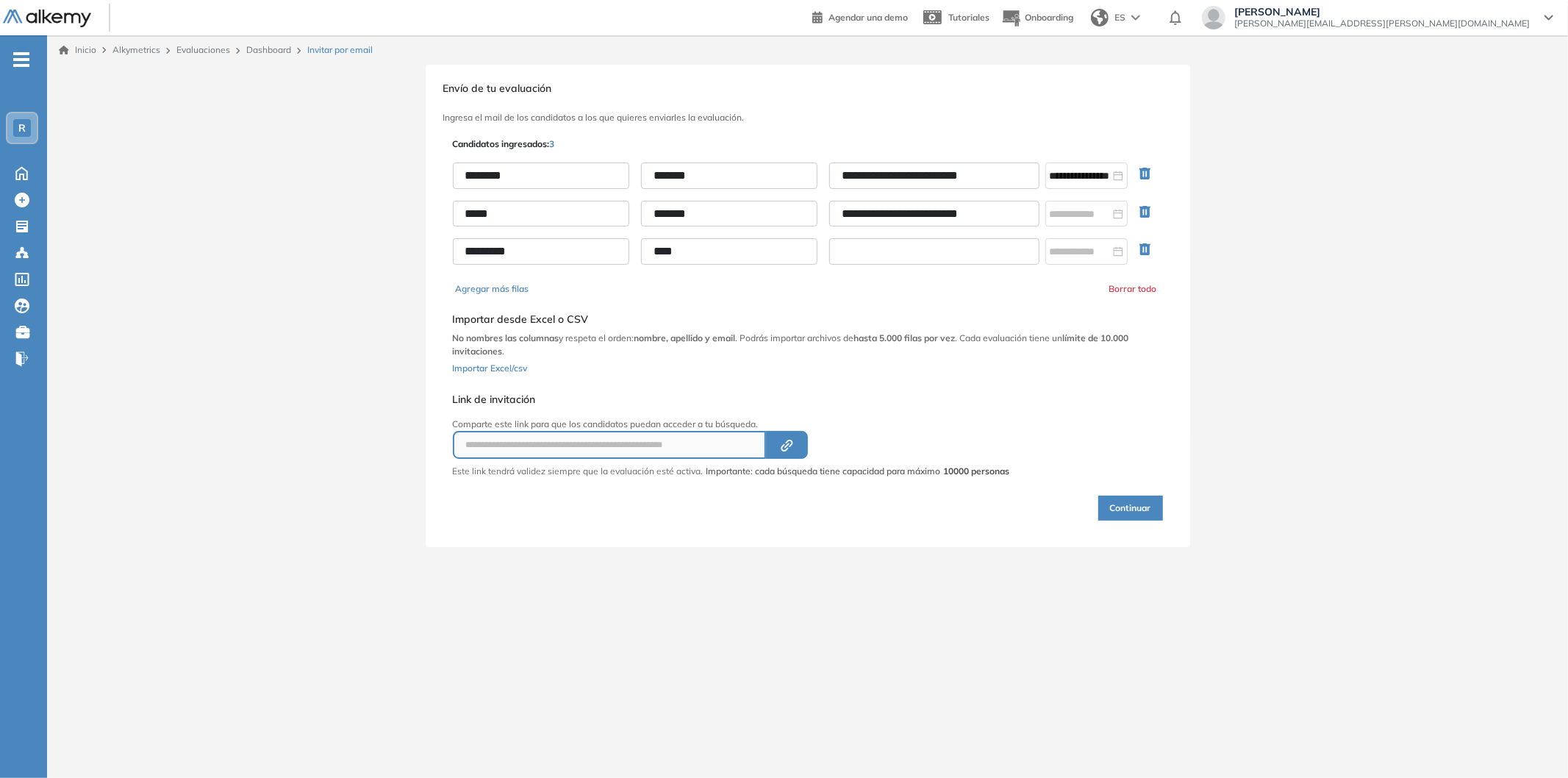 paste on "**********" 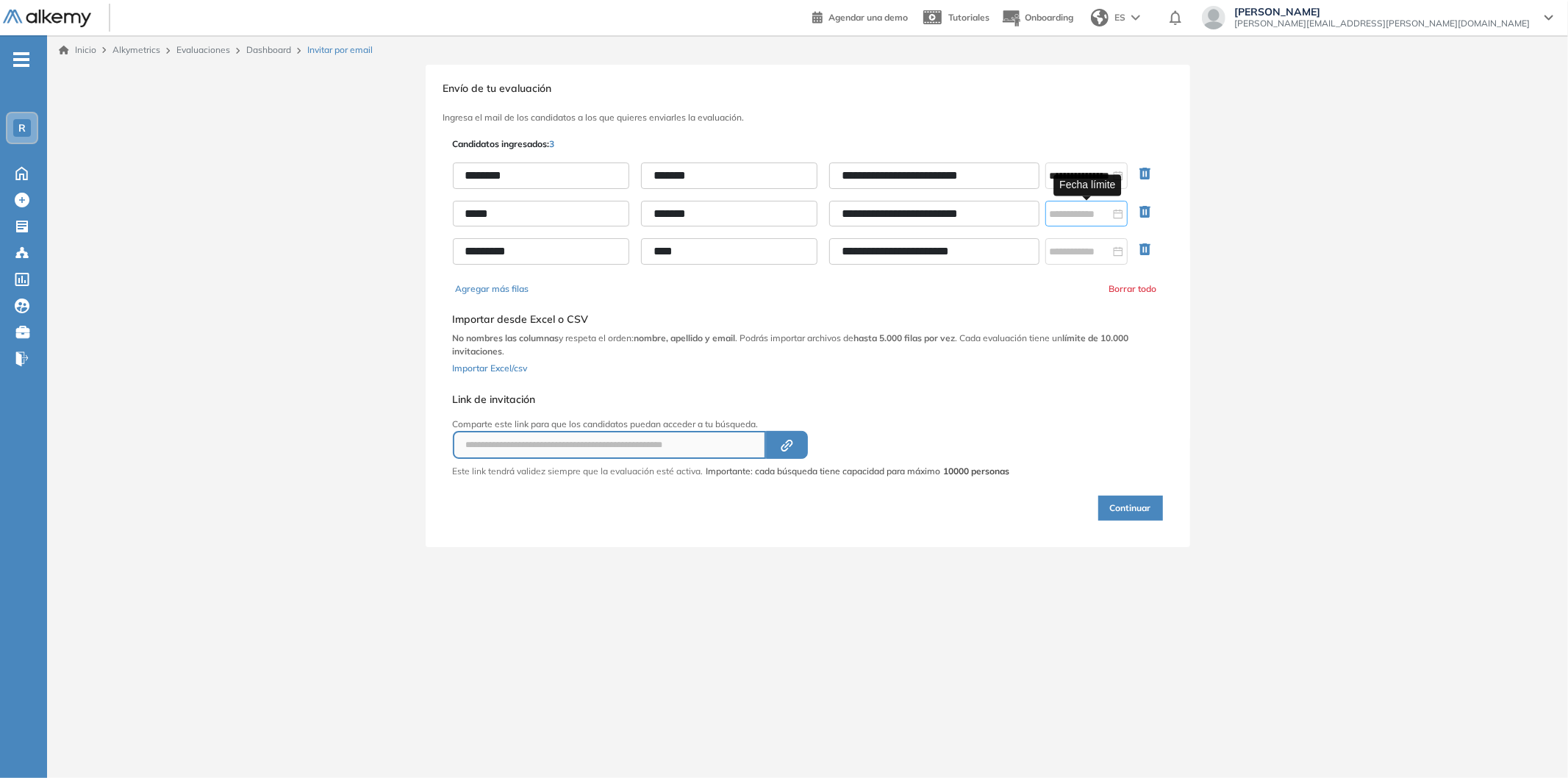 type on "**********" 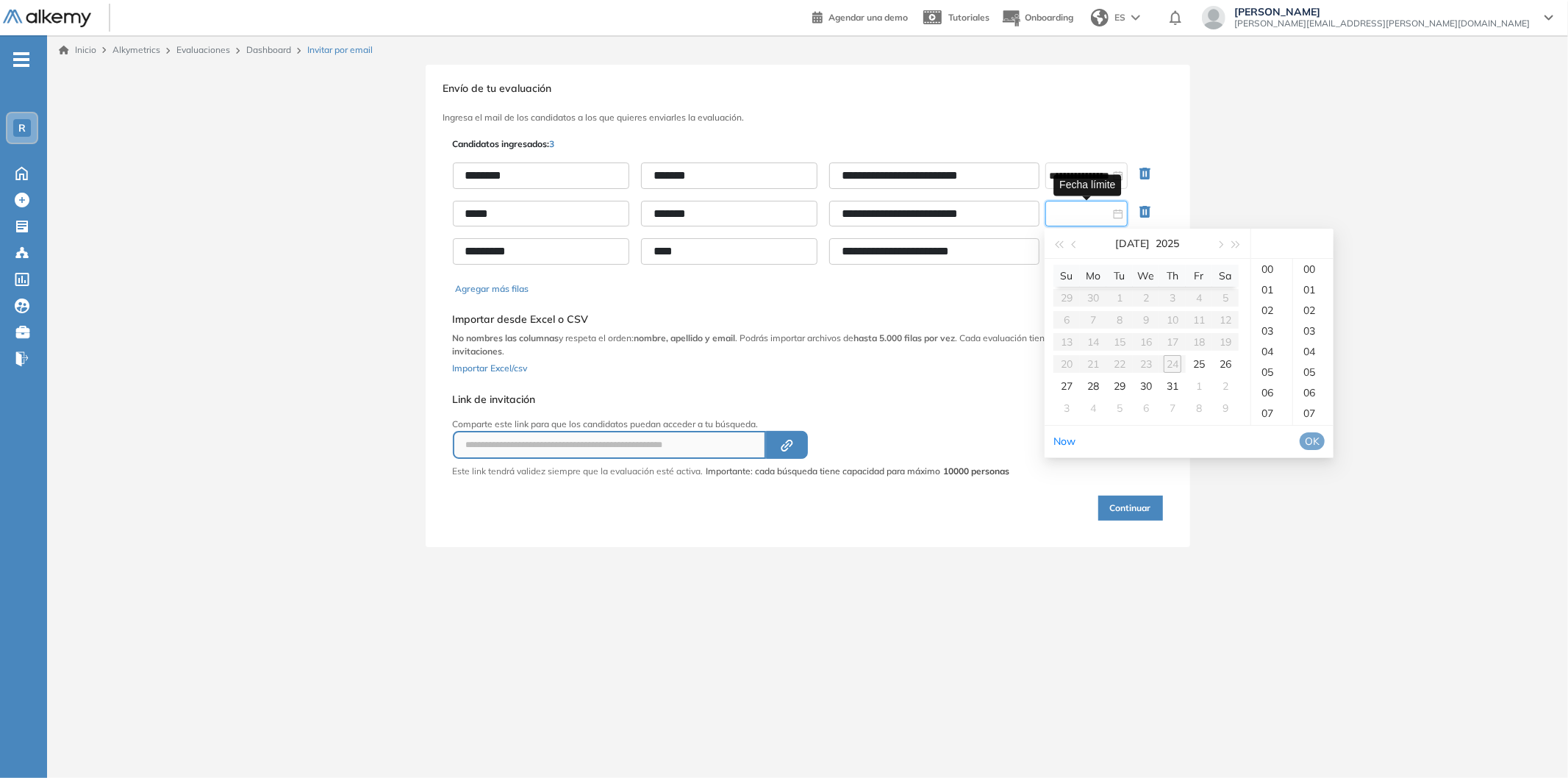 type on "**********" 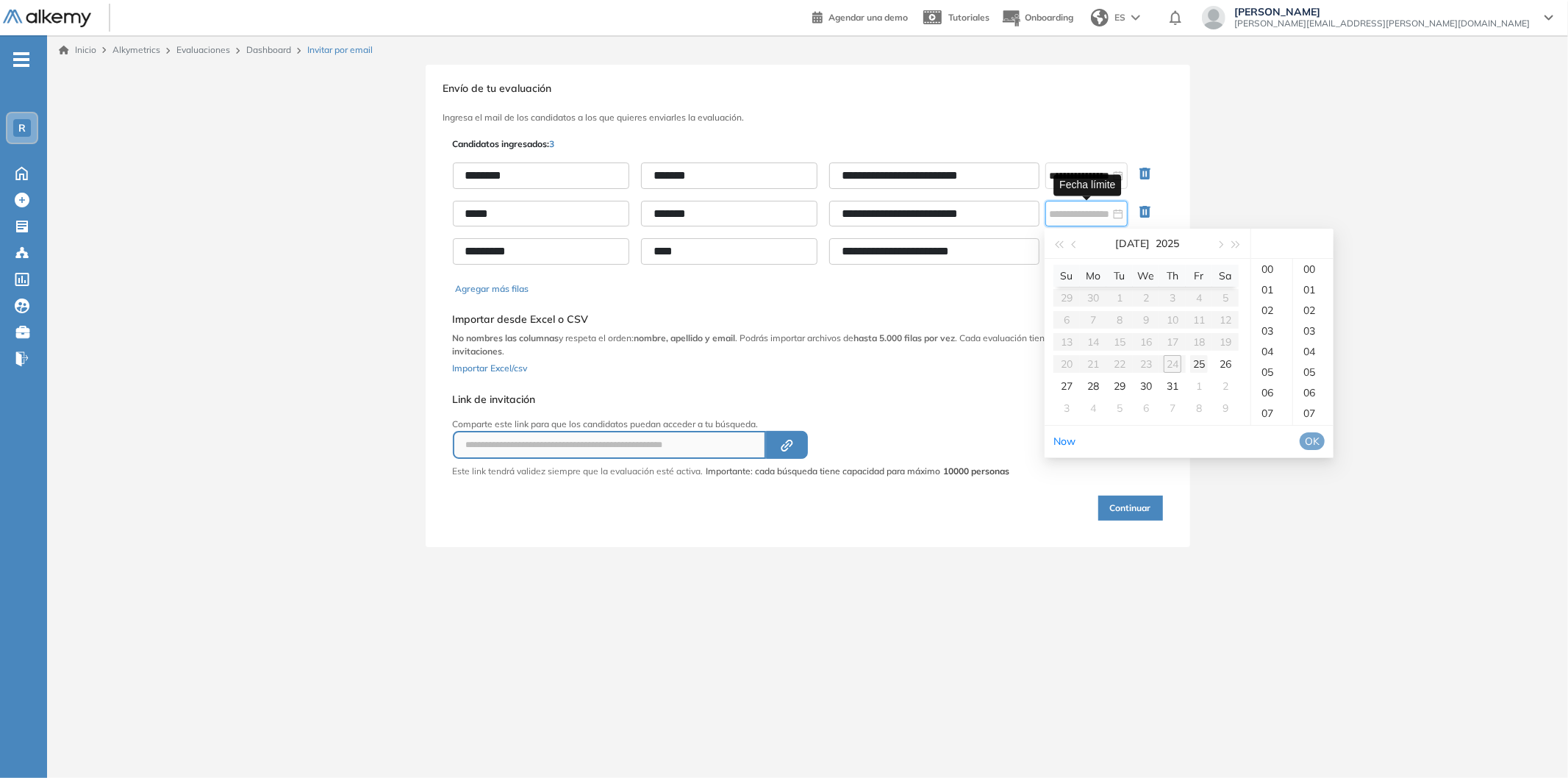 click on "25" at bounding box center (1199, 364) 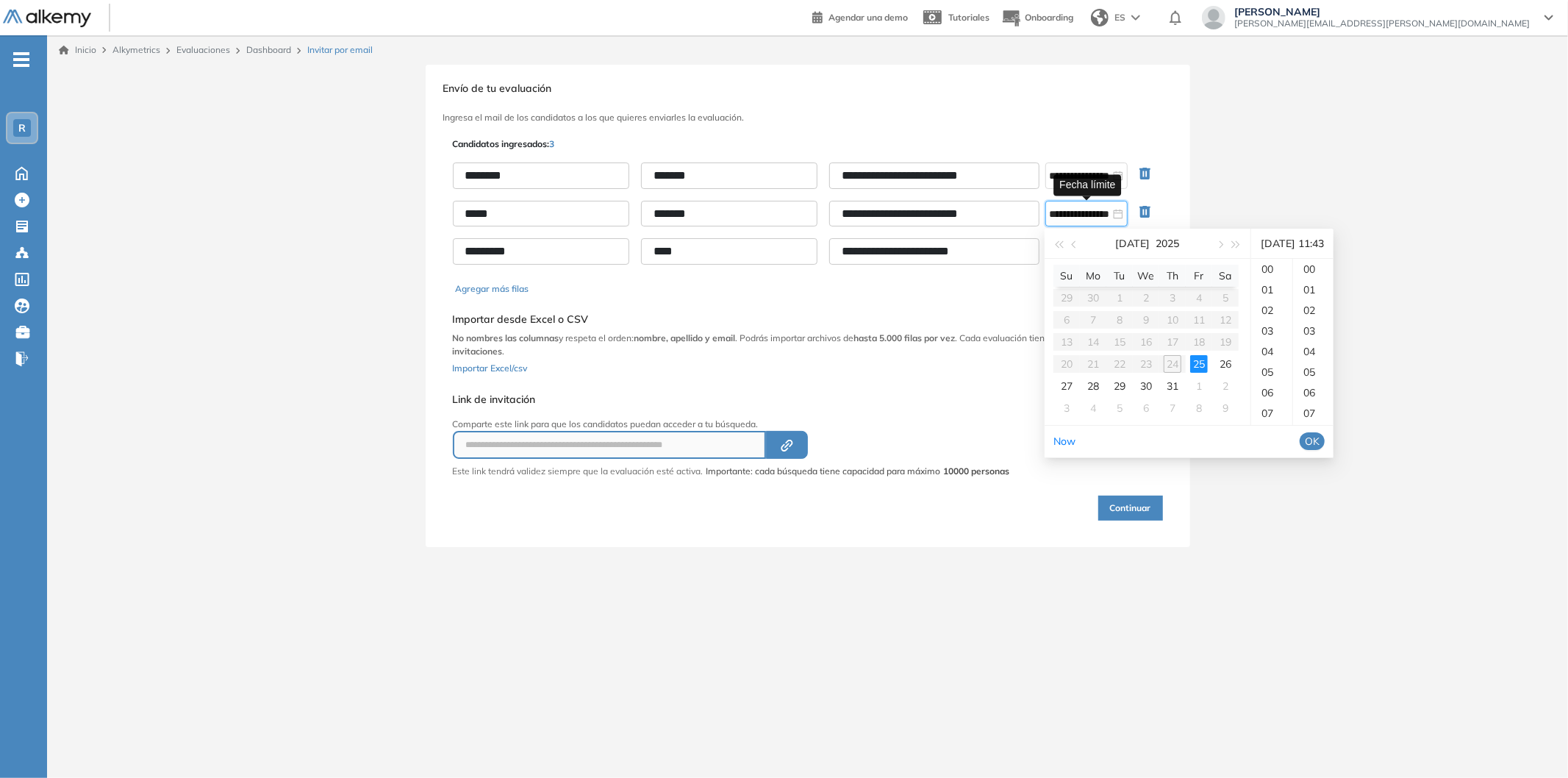 scroll, scrollTop: 226, scrollLeft: 0, axis: vertical 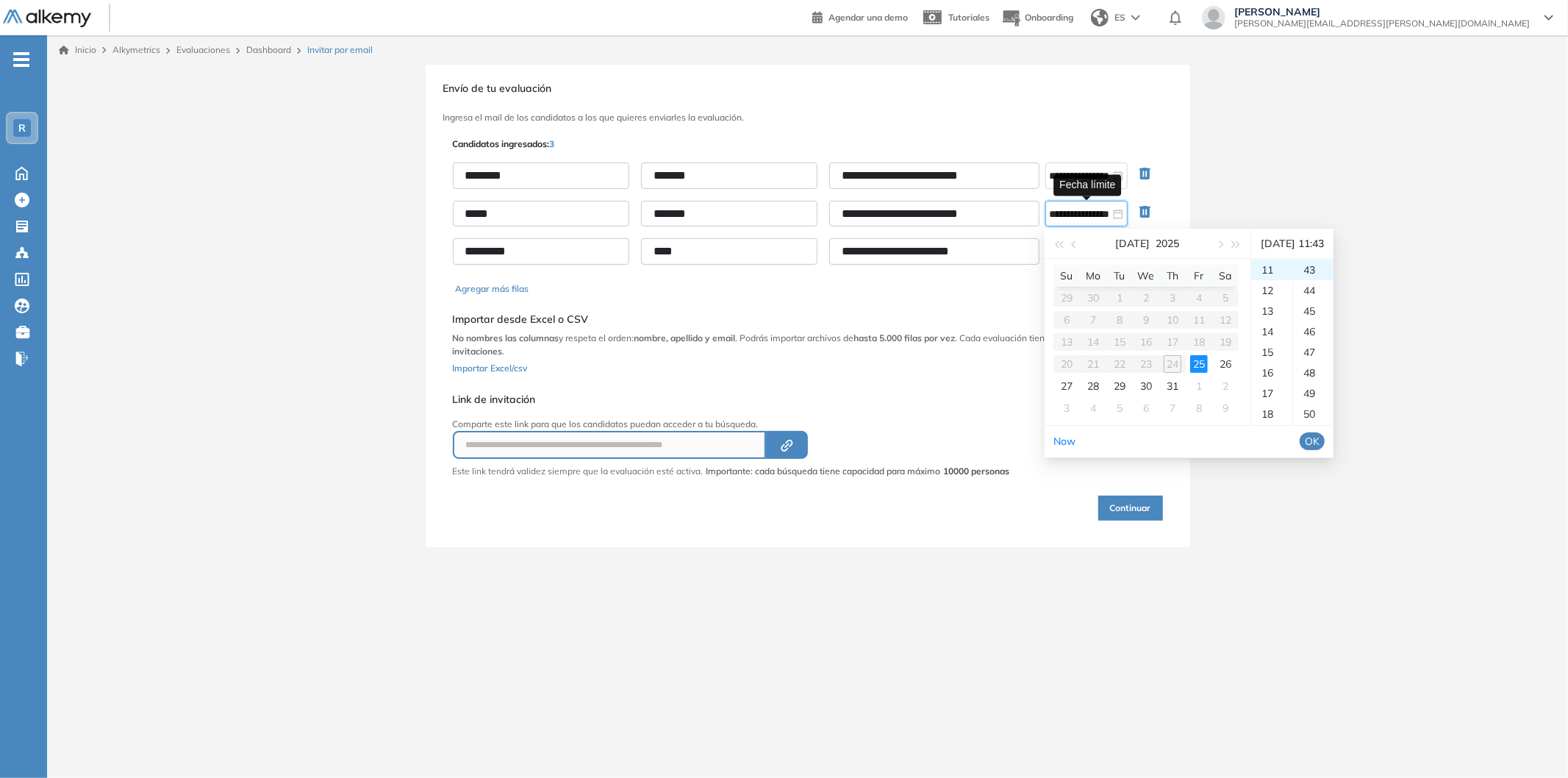 click on "Su Mo Tu We Th Fr Sa 29 30 1 2 3 4 5 6 7 8 9 10 11 12 13 14 15 16 17 18 19 20 21 22 23 24 25 26 27 28 29 30 31 1 2 3 4 5 6 7 8 9" at bounding box center [1146, 342] 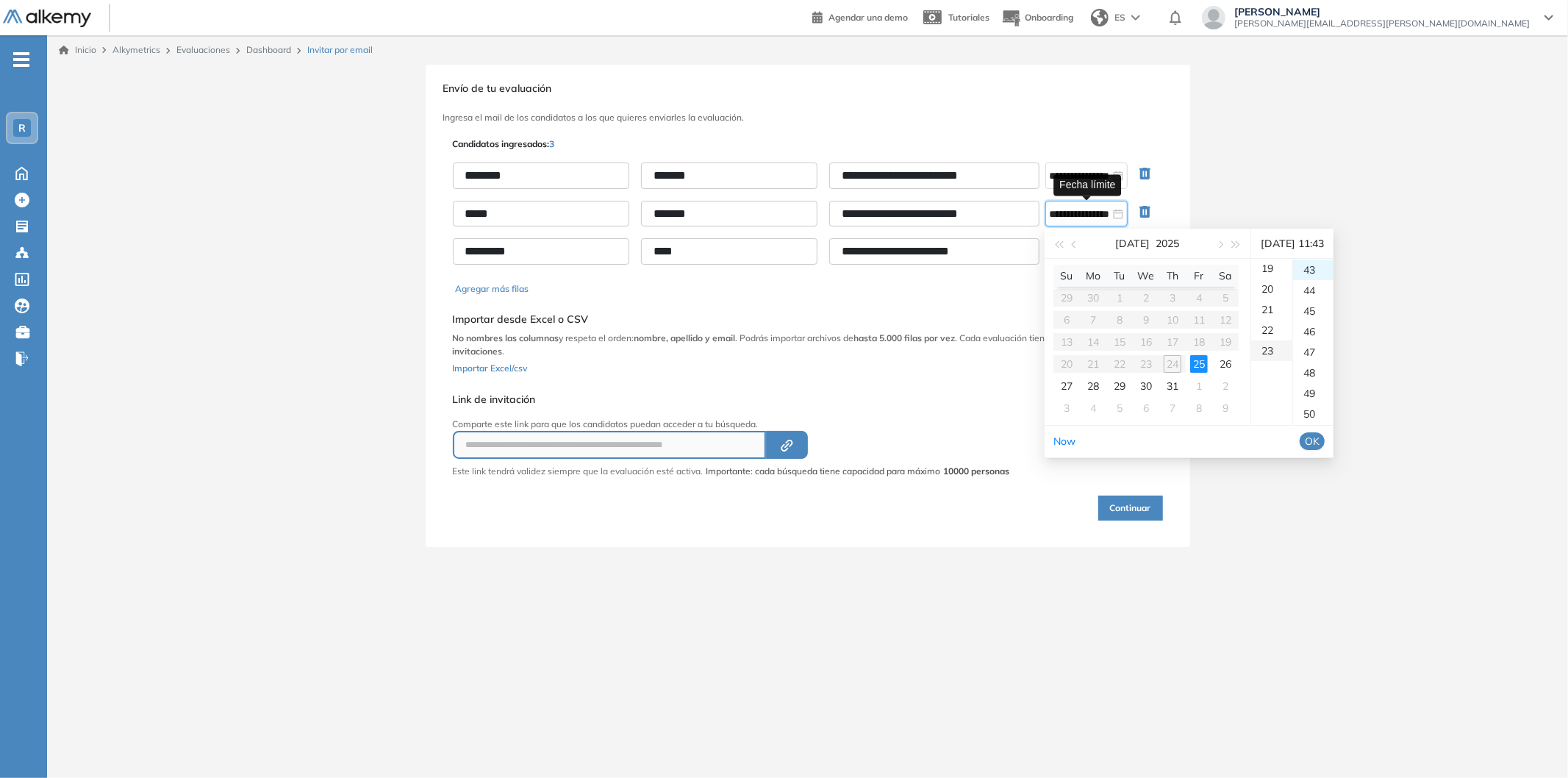 click on "23" at bounding box center (1272, 351) 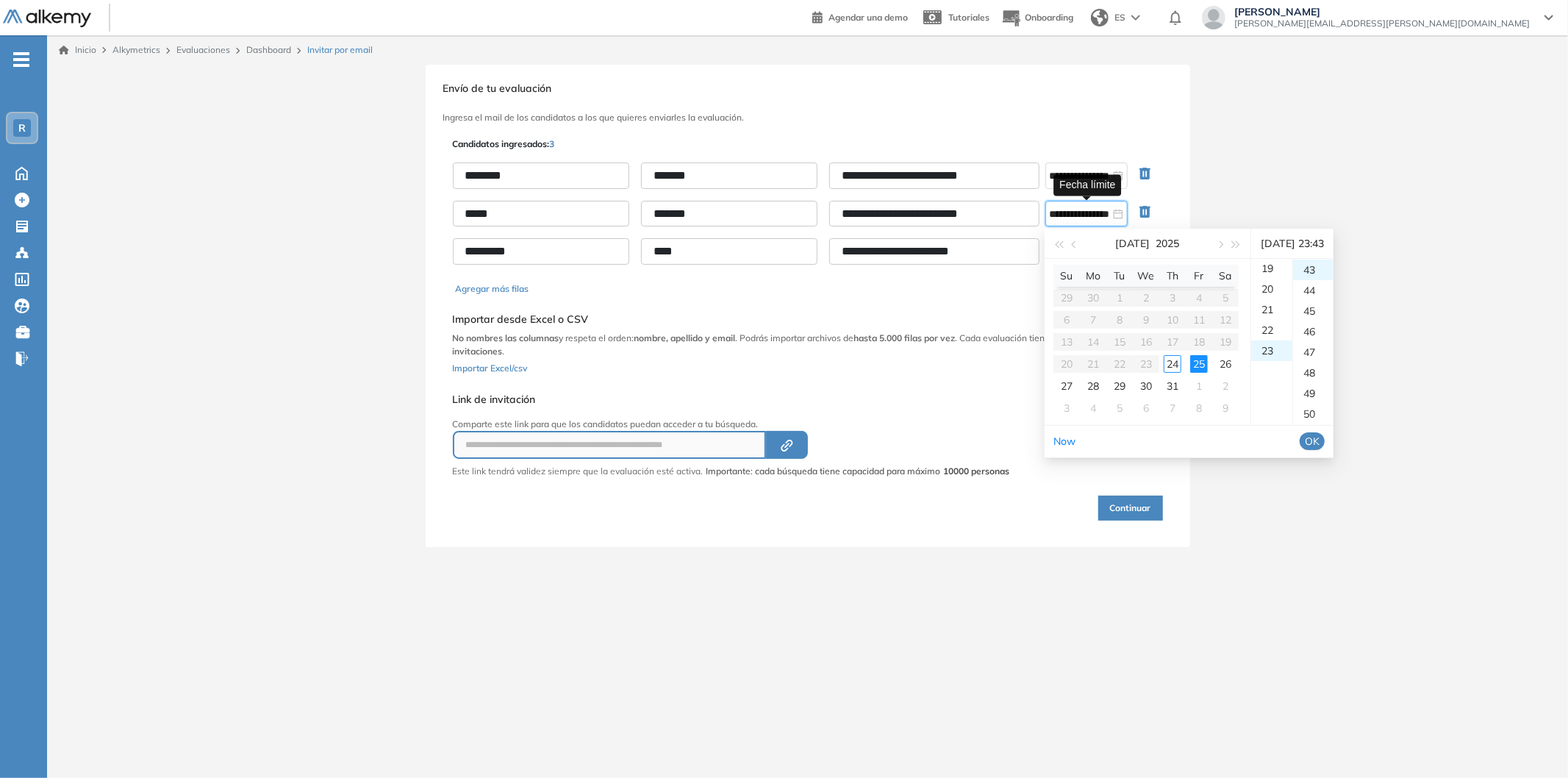 scroll, scrollTop: 474, scrollLeft: 0, axis: vertical 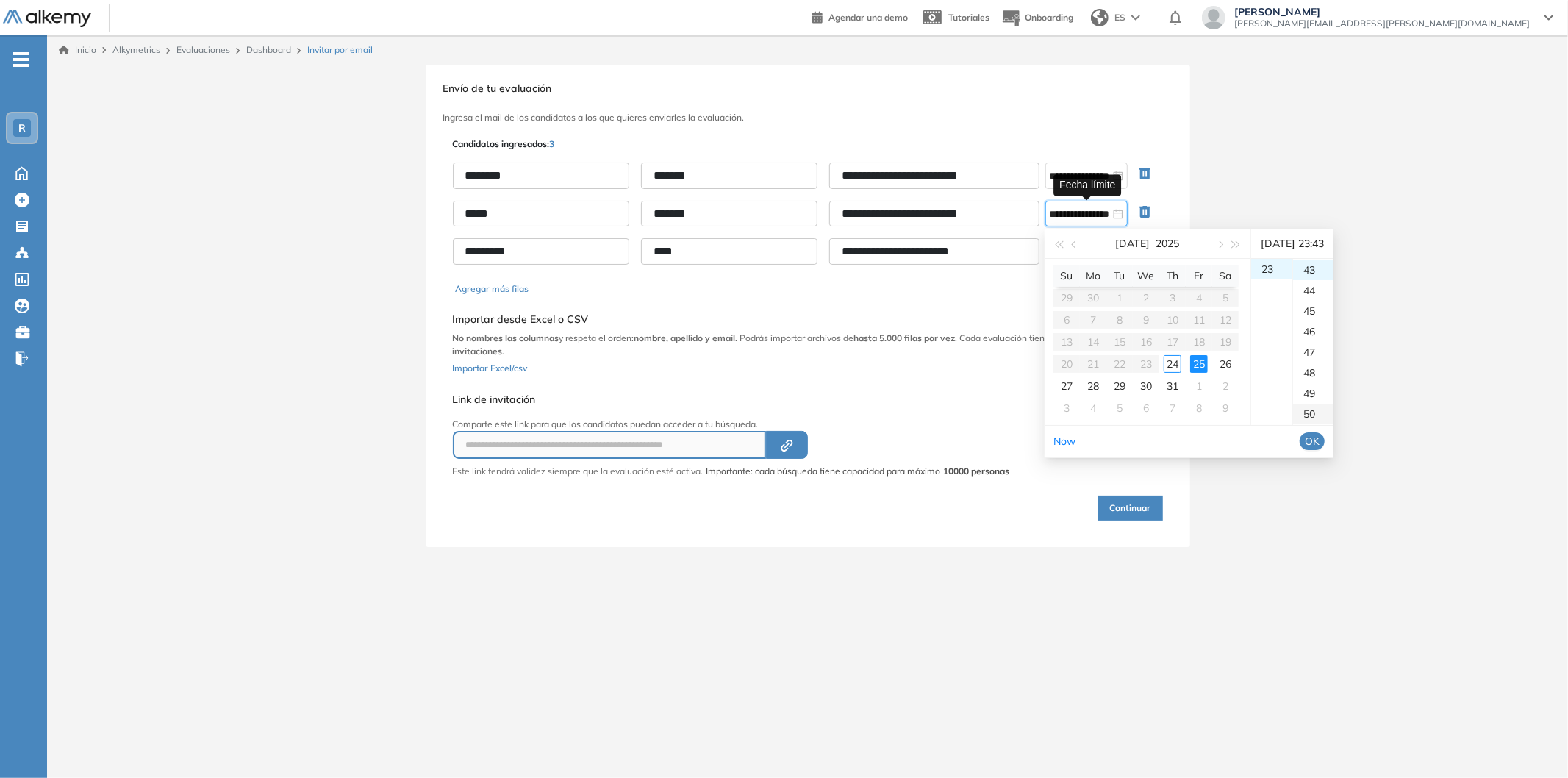 click on "50" at bounding box center (1313, 414) 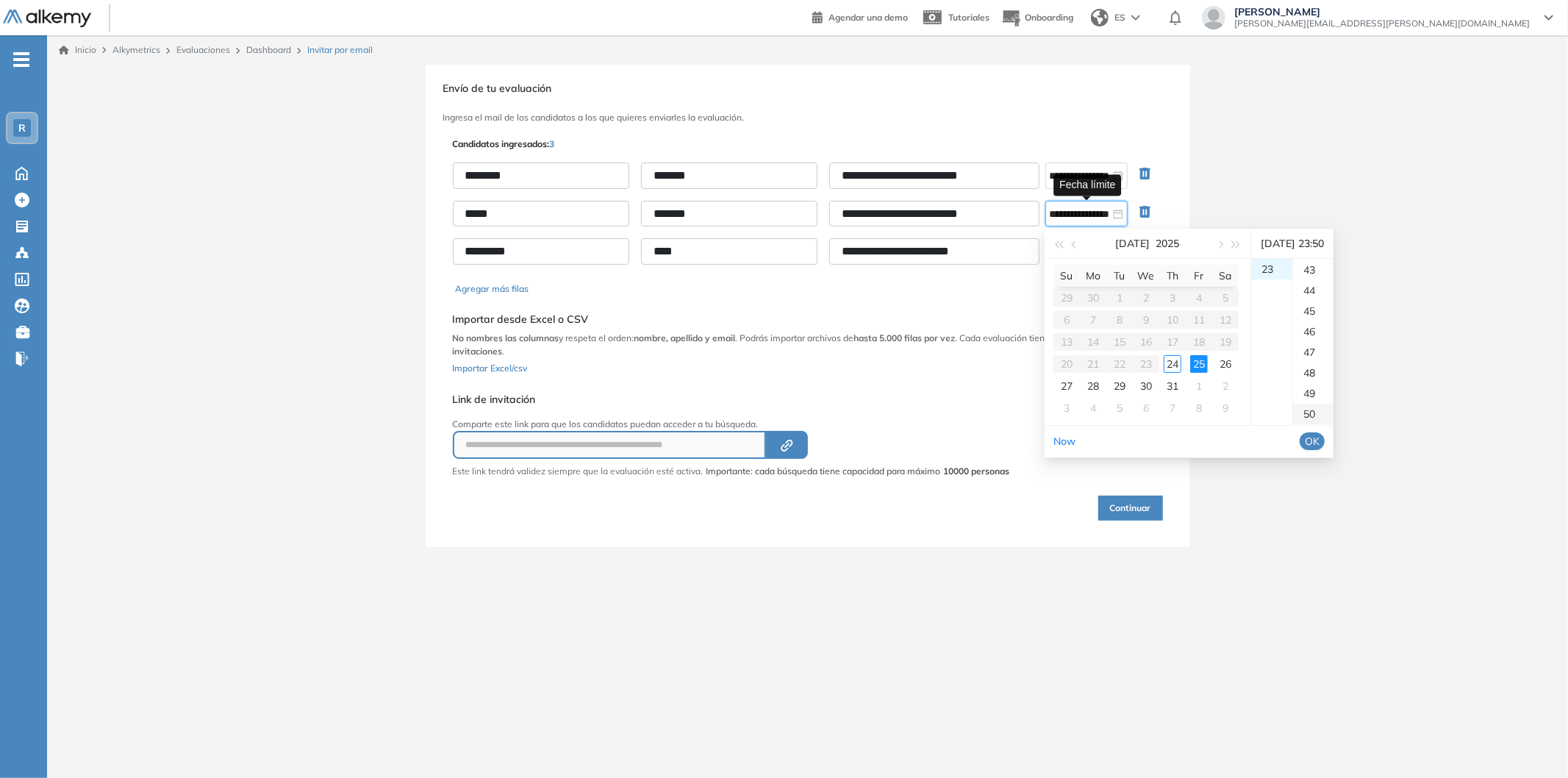 scroll, scrollTop: 1028, scrollLeft: 0, axis: vertical 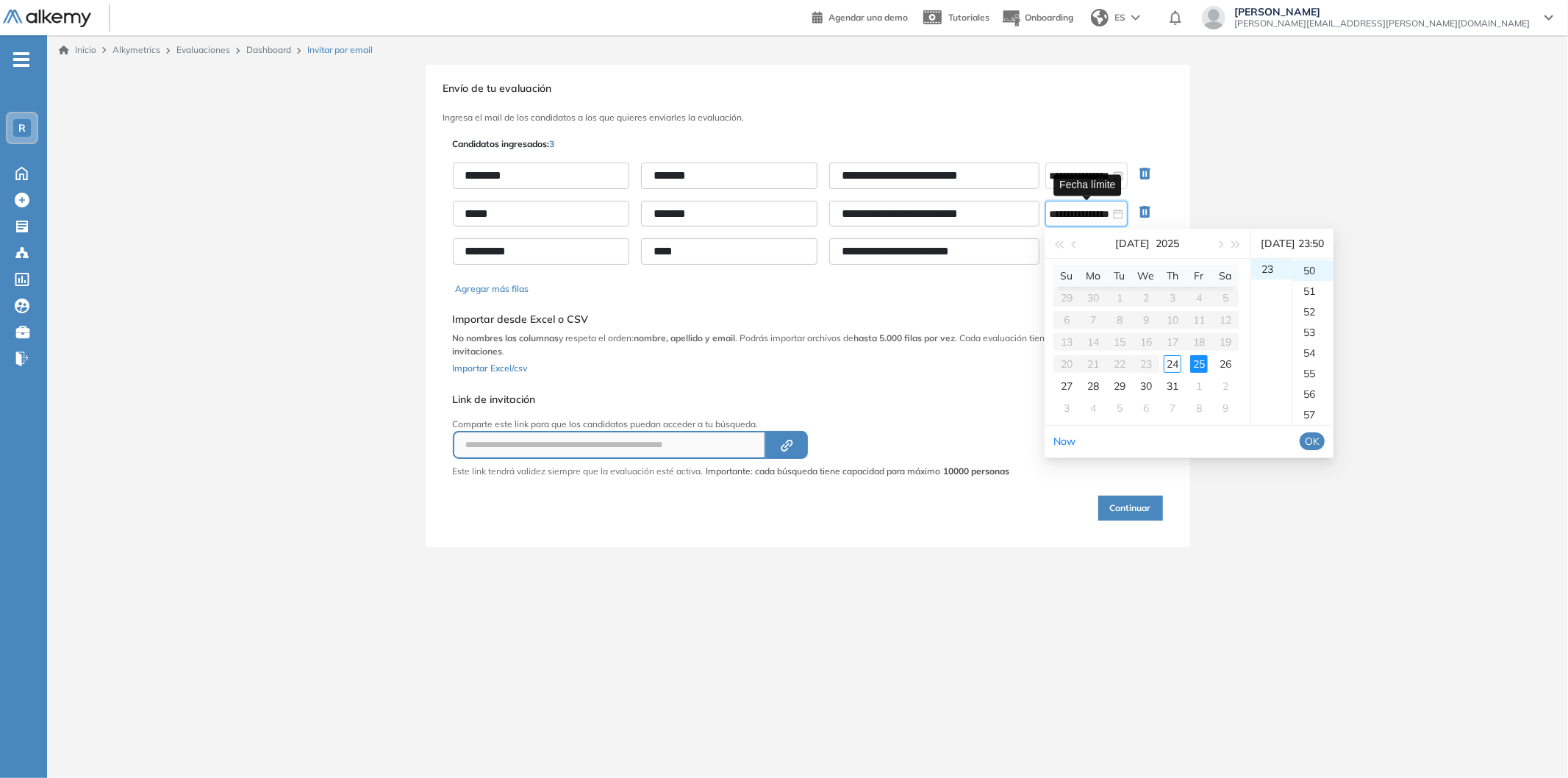 click on "OK" at bounding box center (1312, 441) 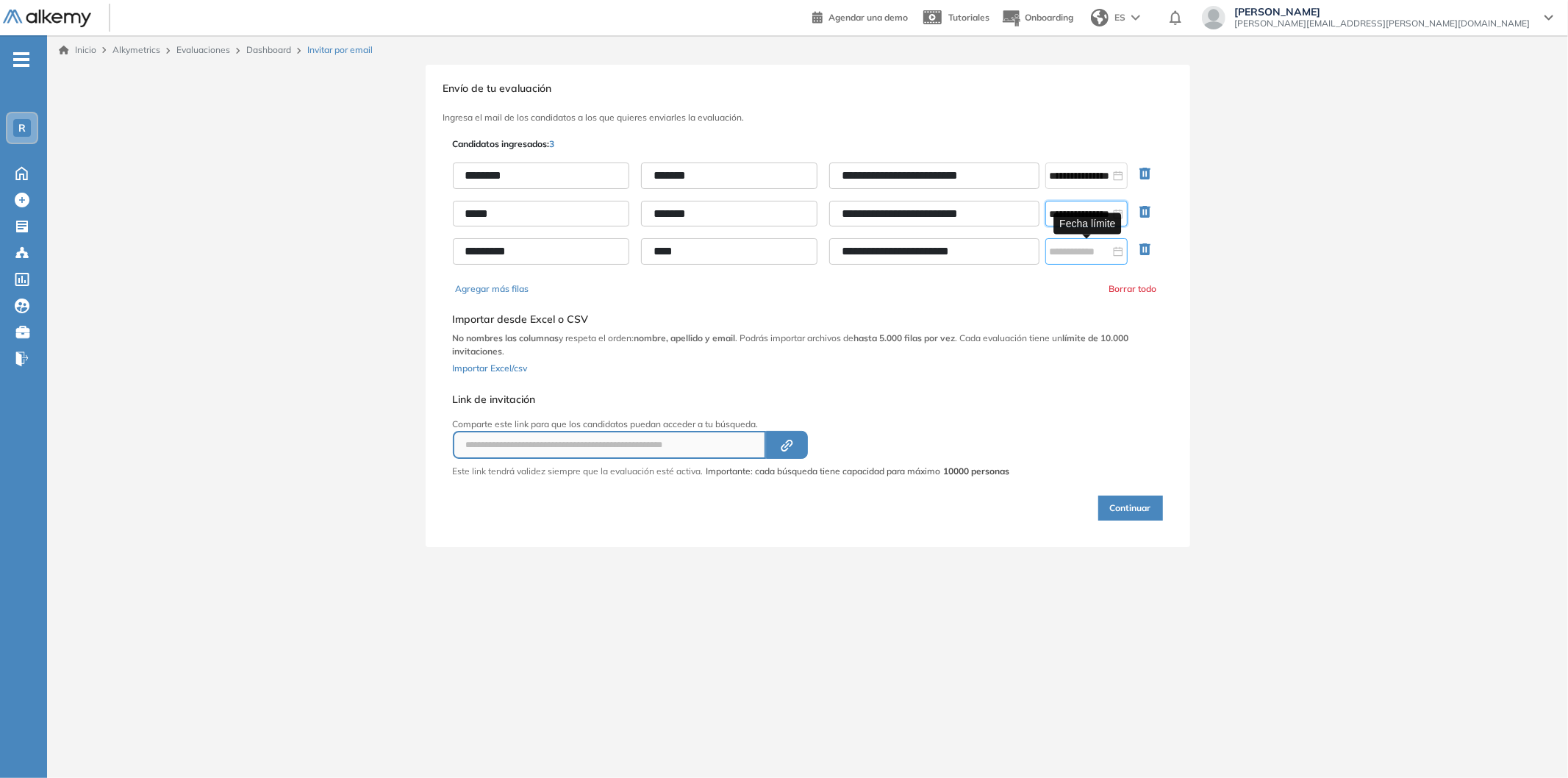 click at bounding box center [1086, 251] 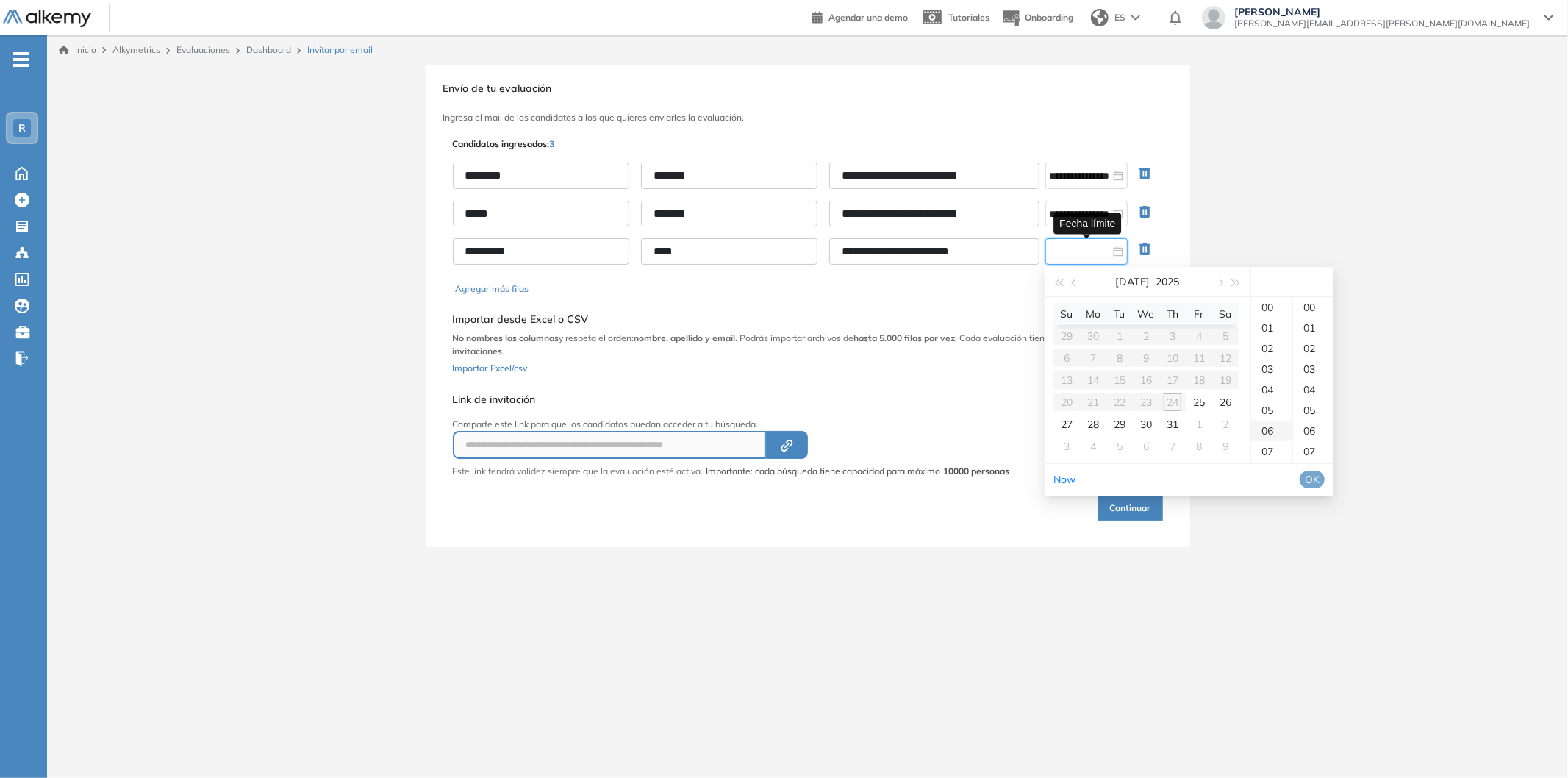 type on "**********" 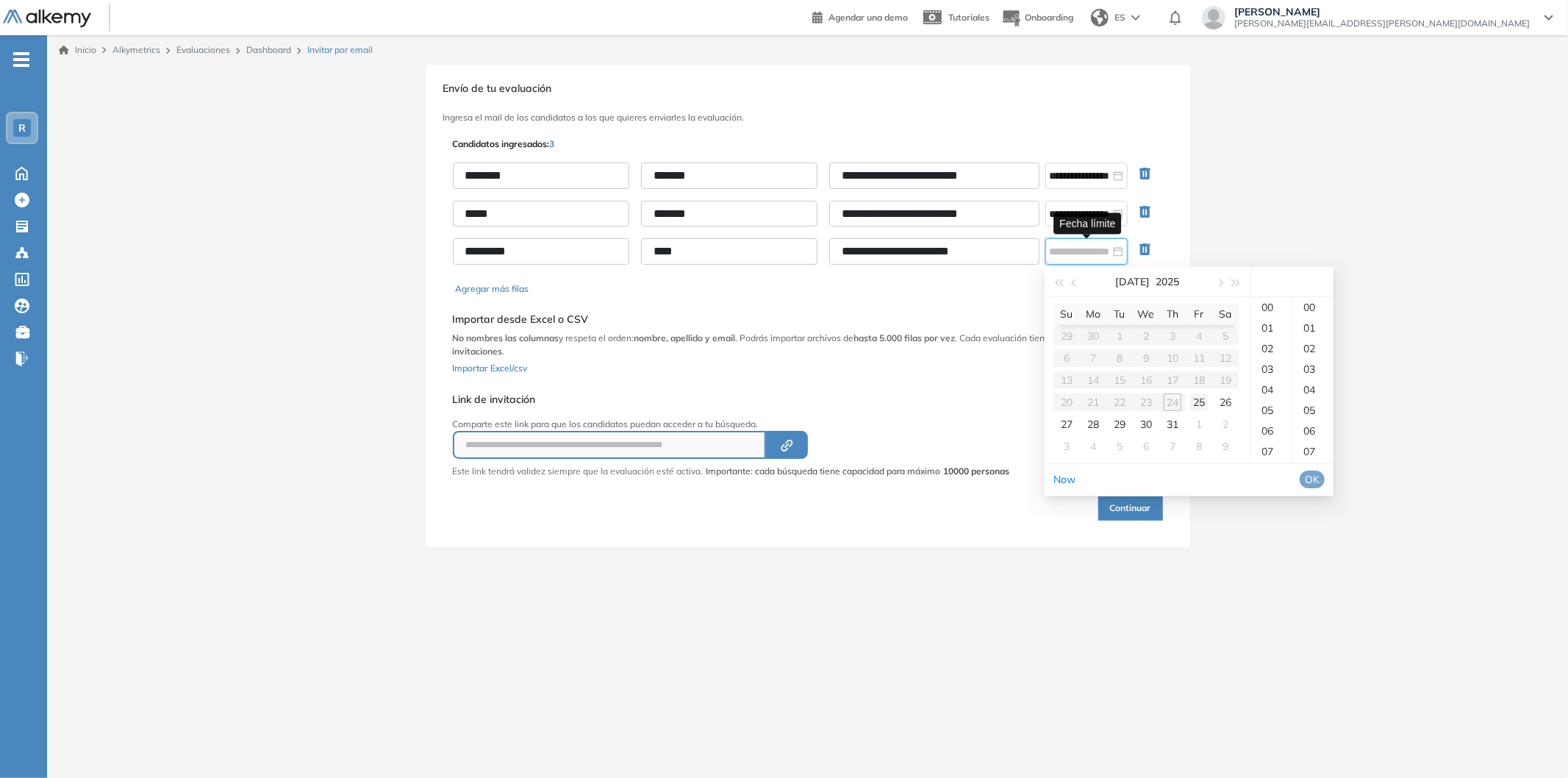 click on "25" at bounding box center [1199, 402] 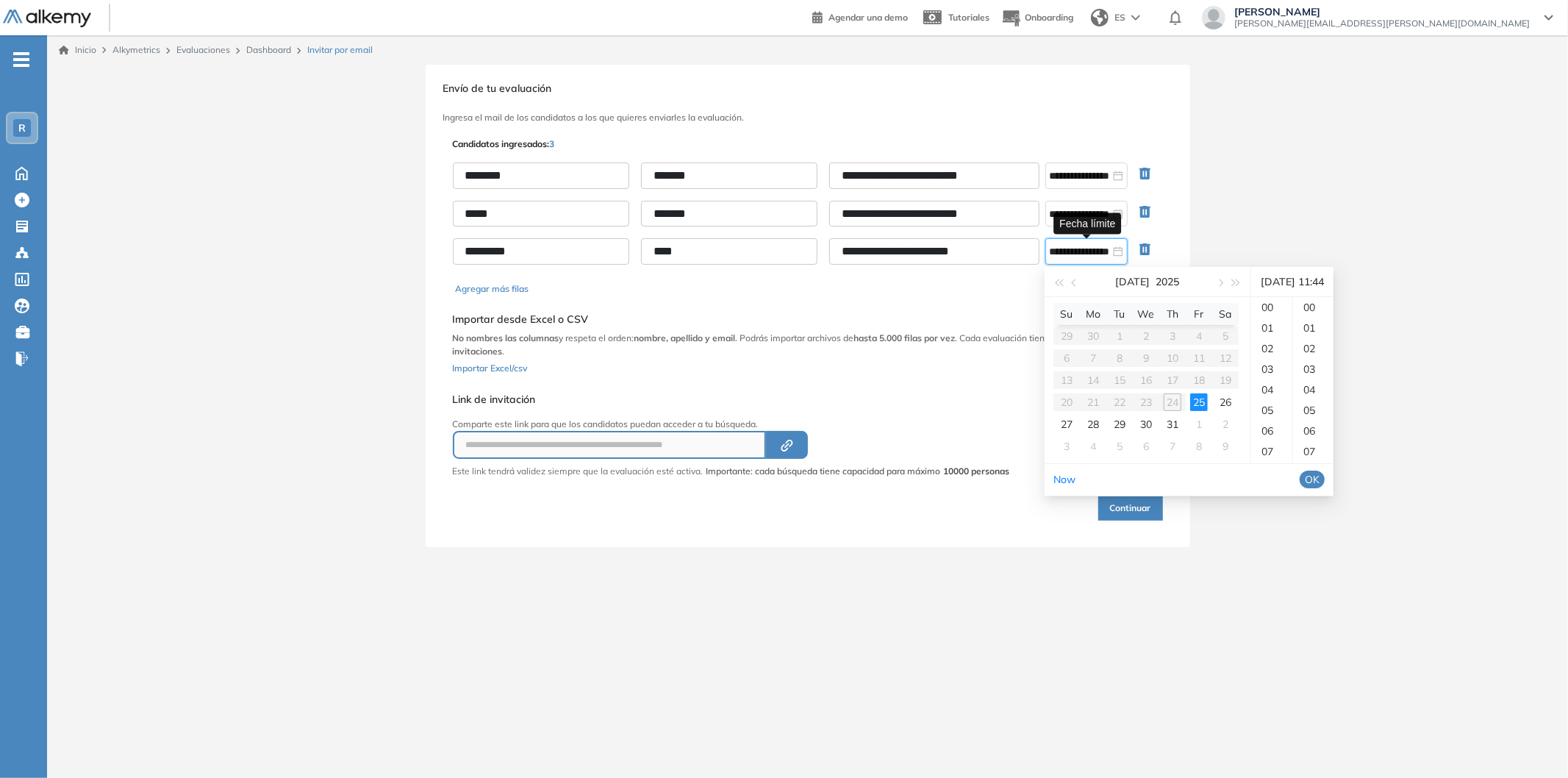 scroll, scrollTop: 150, scrollLeft: 0, axis: vertical 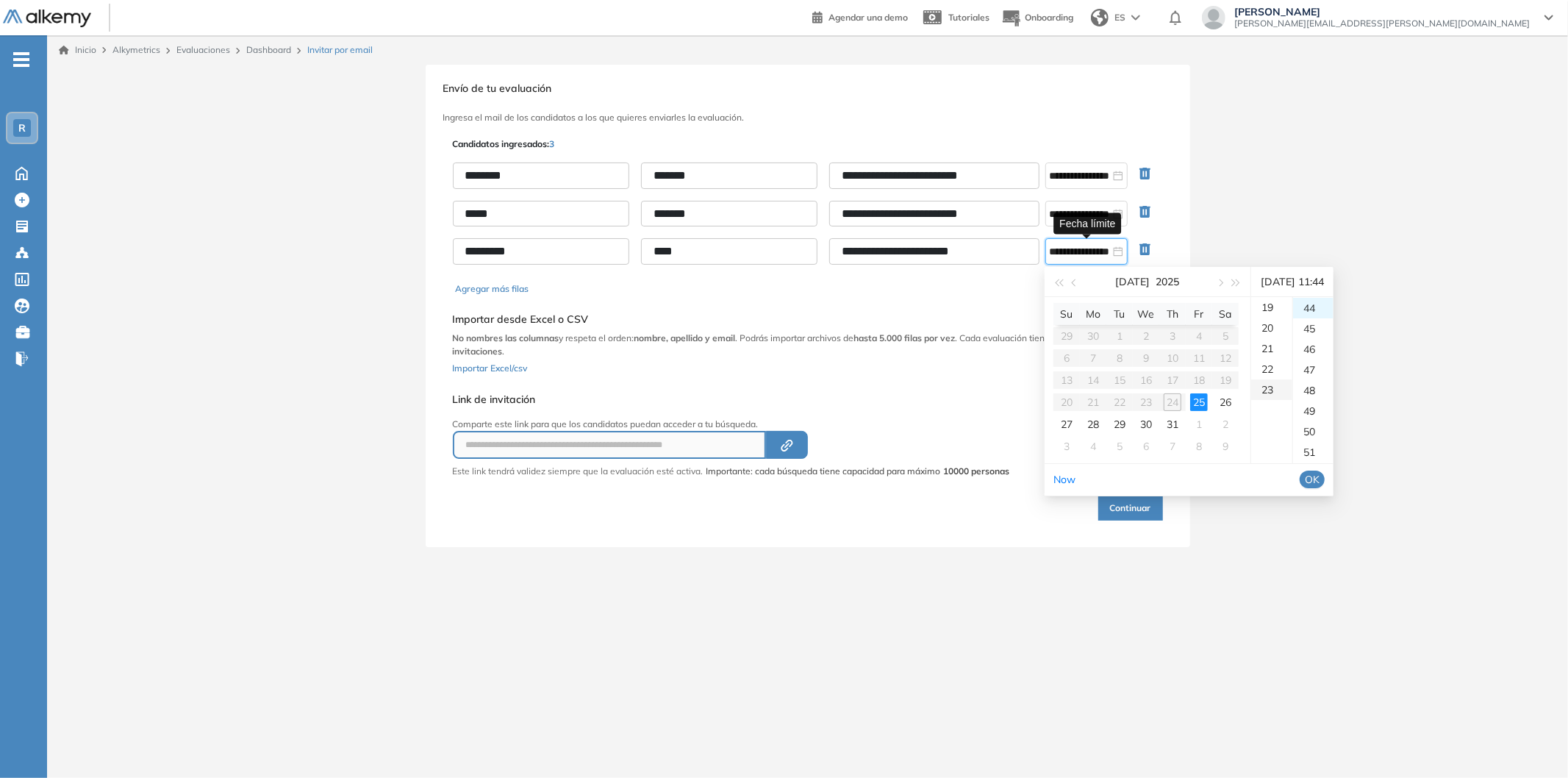 click on "23" at bounding box center [1272, 390] 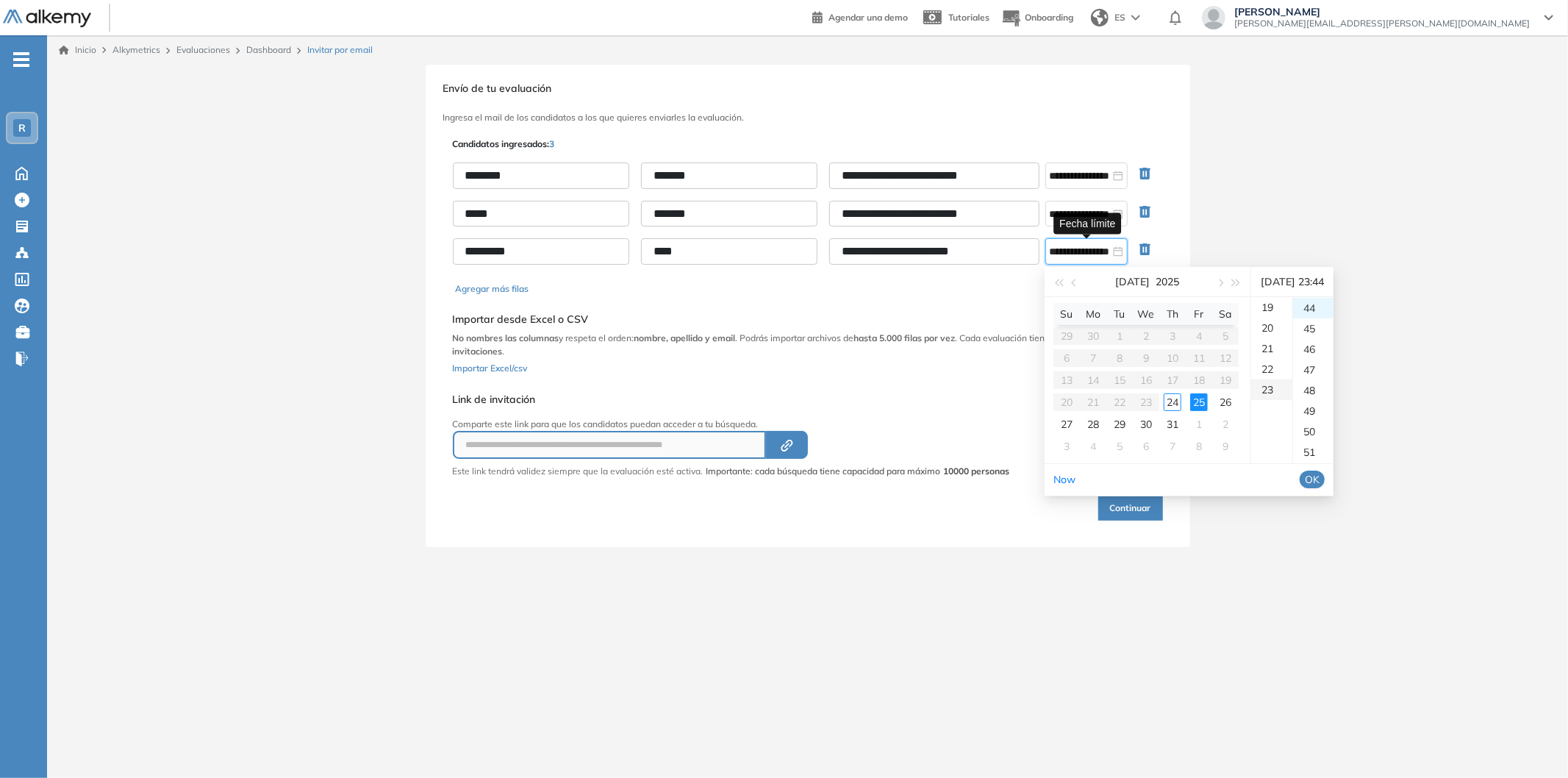 scroll, scrollTop: 474, scrollLeft: 0, axis: vertical 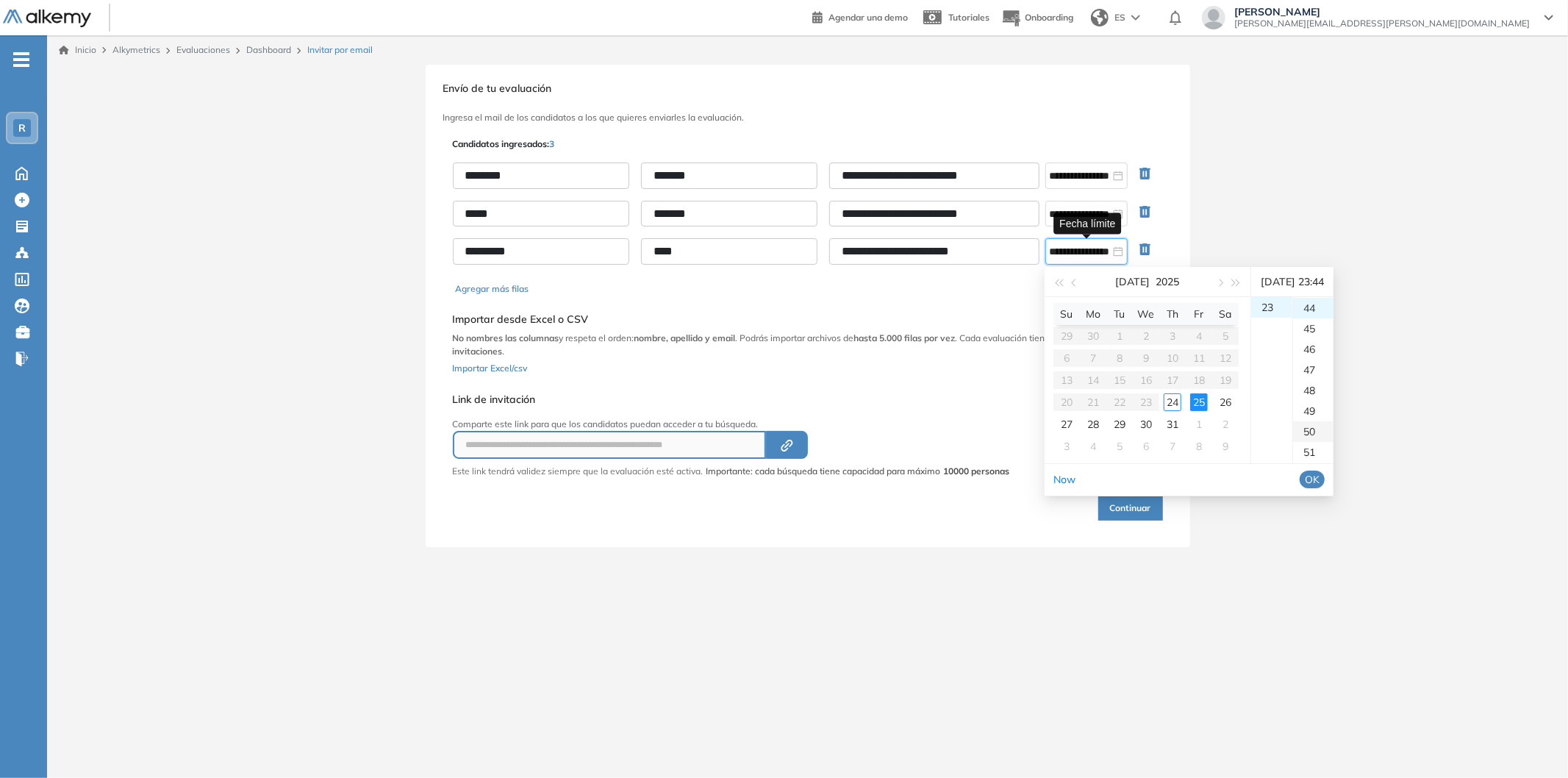 click on "50" at bounding box center (1313, 432) 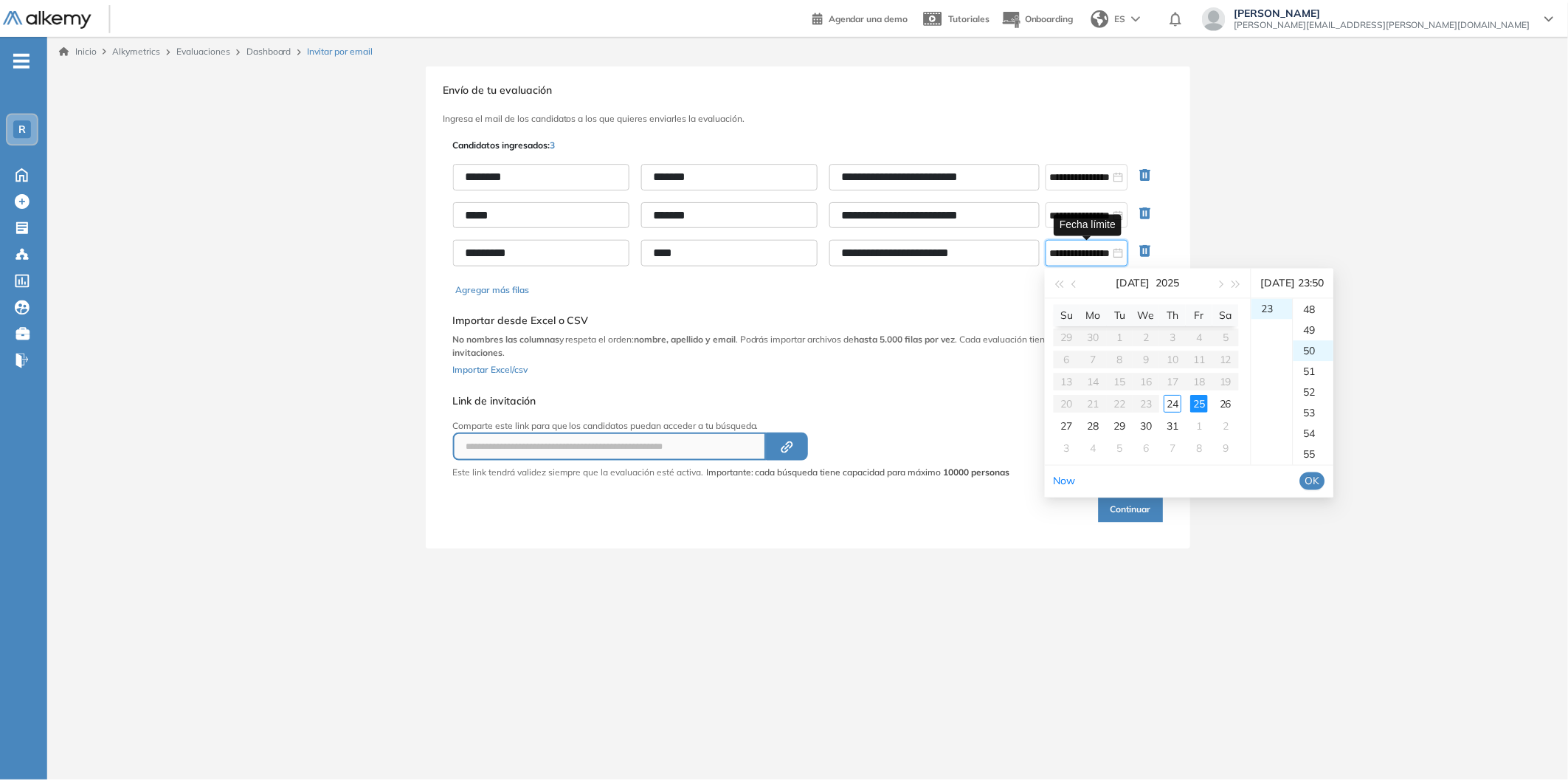 scroll, scrollTop: 1032, scrollLeft: 0, axis: vertical 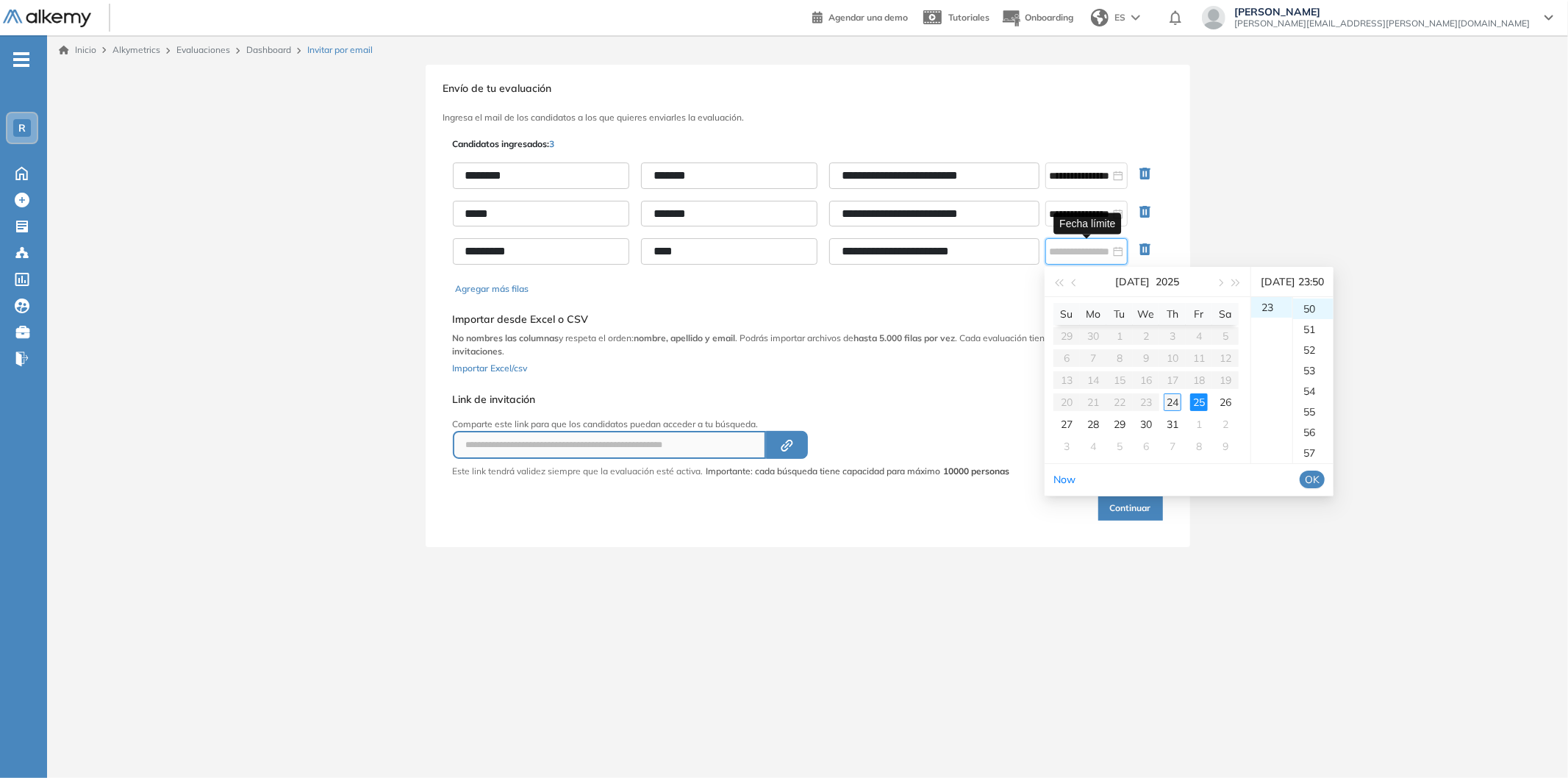click on "24" at bounding box center (1173, 402) 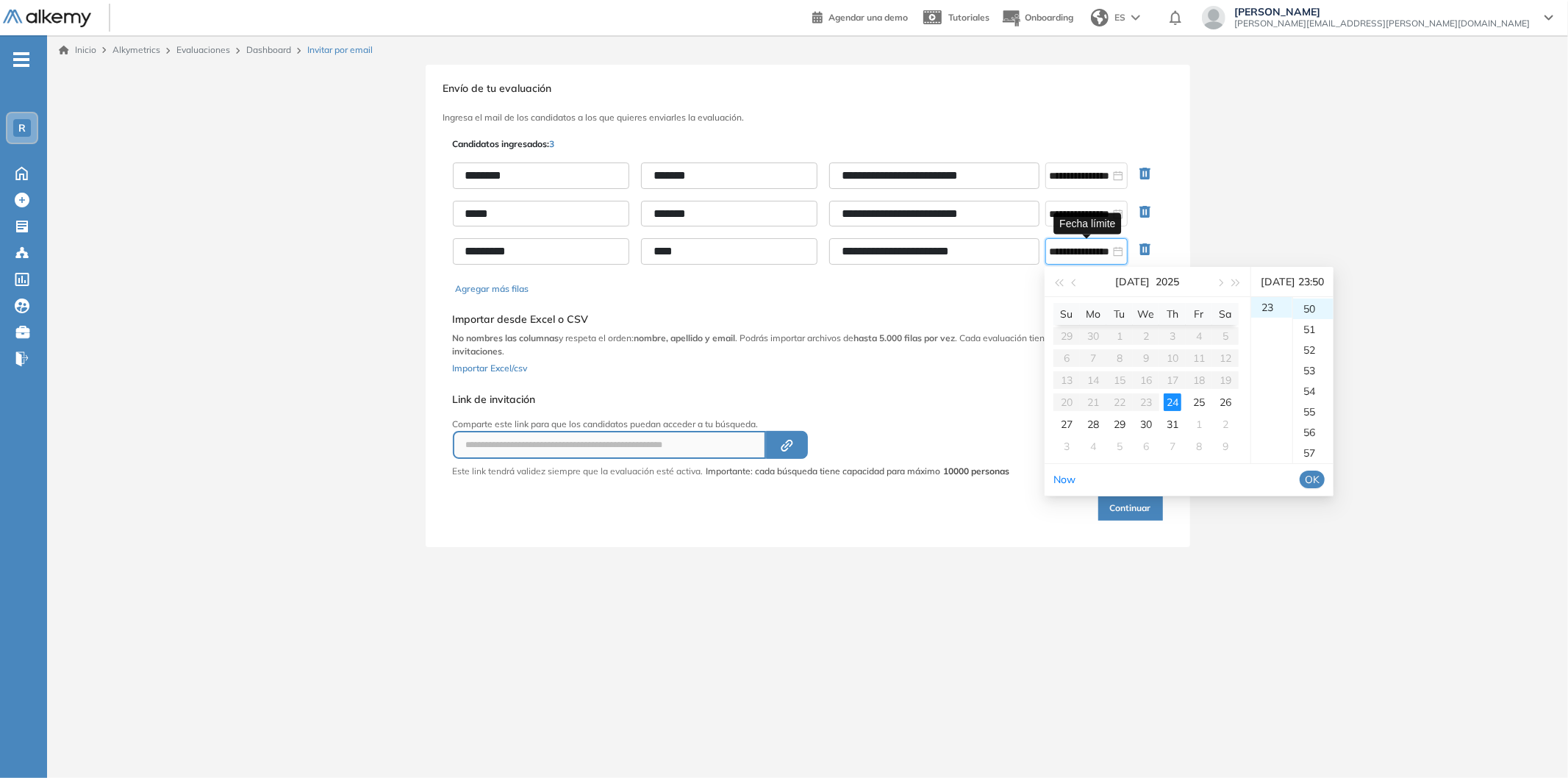 type on "**********" 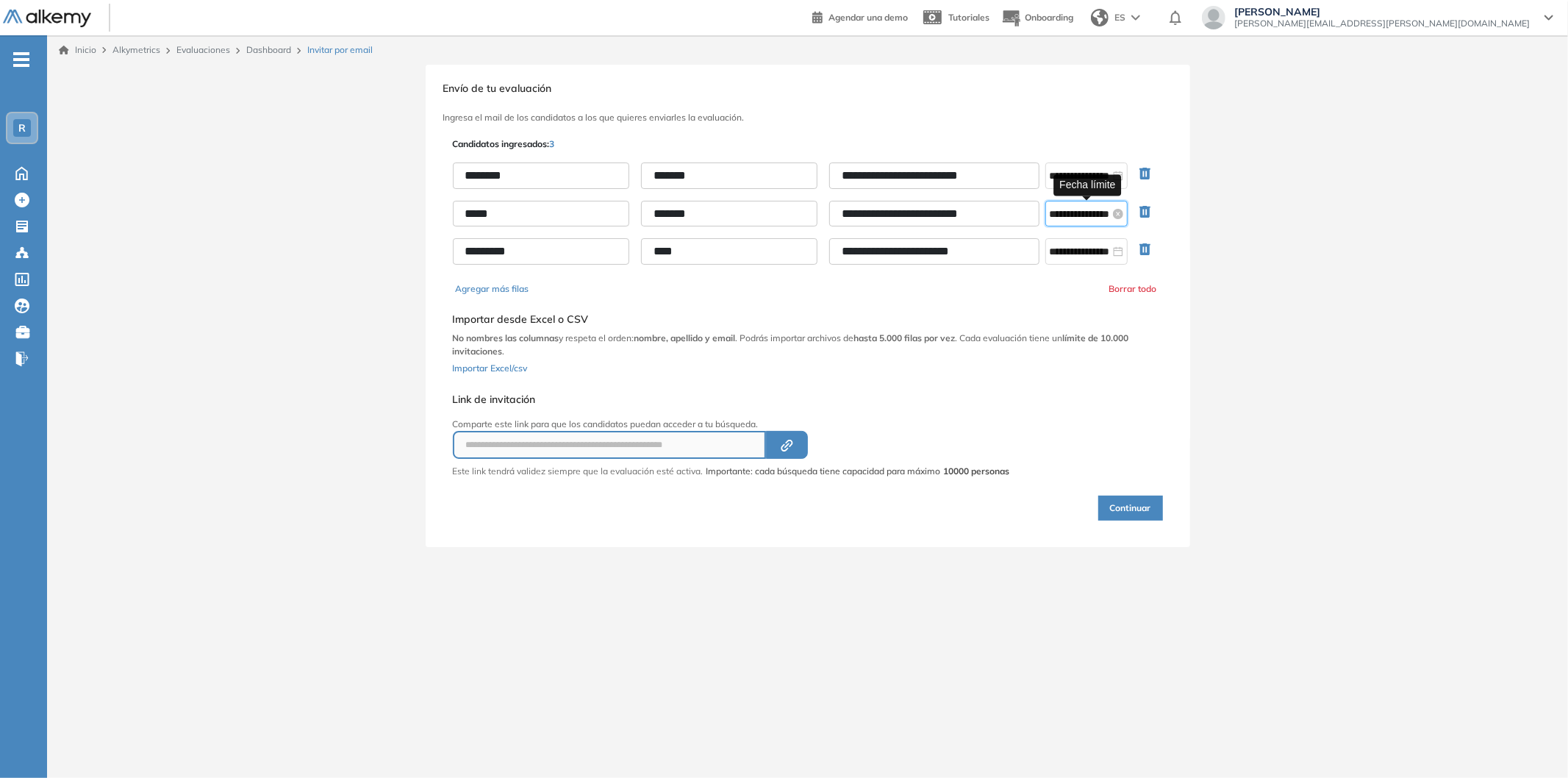 click on "**********" at bounding box center [1080, 214] 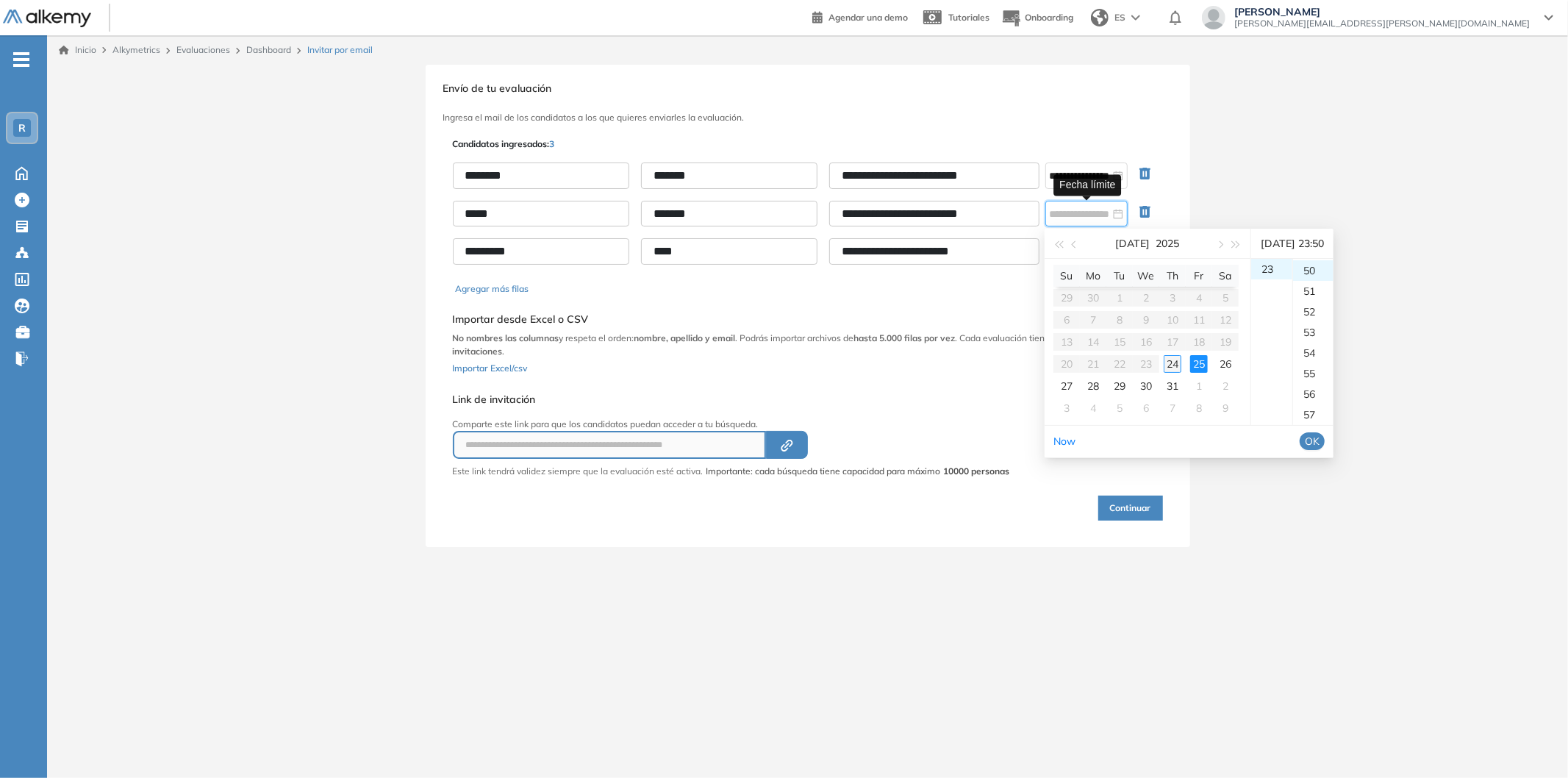 click on "24" at bounding box center (1173, 364) 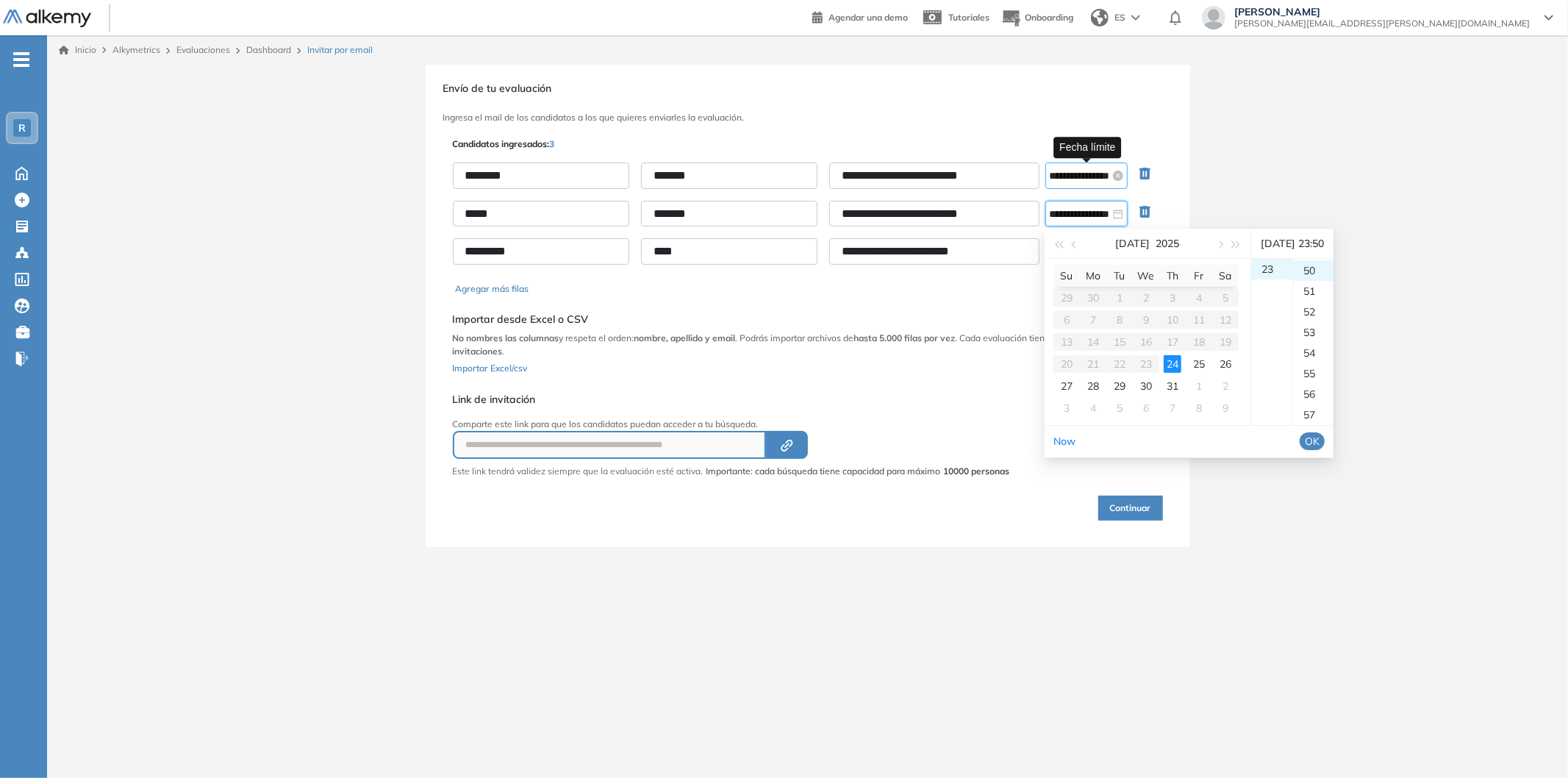 type on "**********" 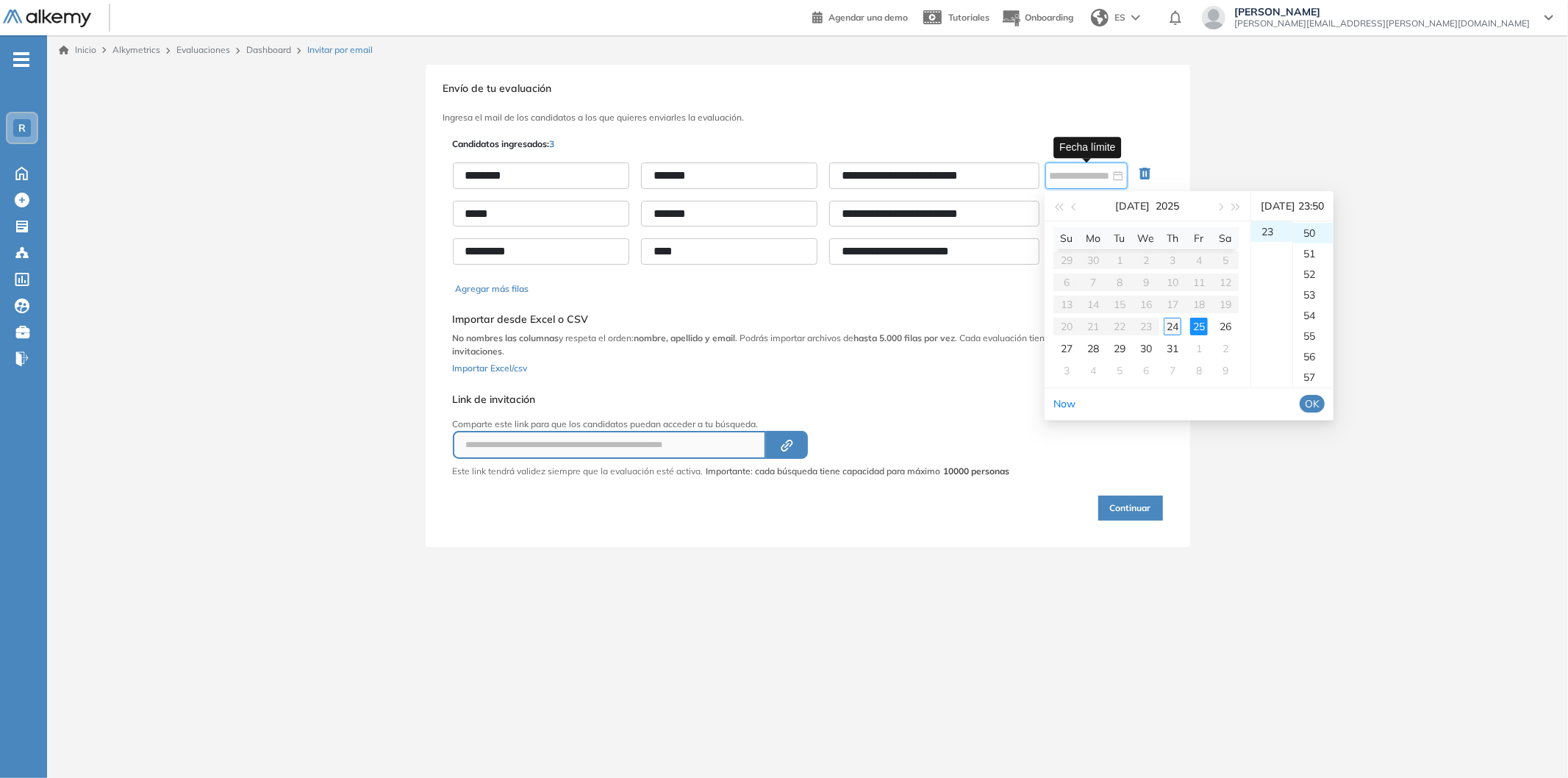 click on "24" at bounding box center (1173, 326) 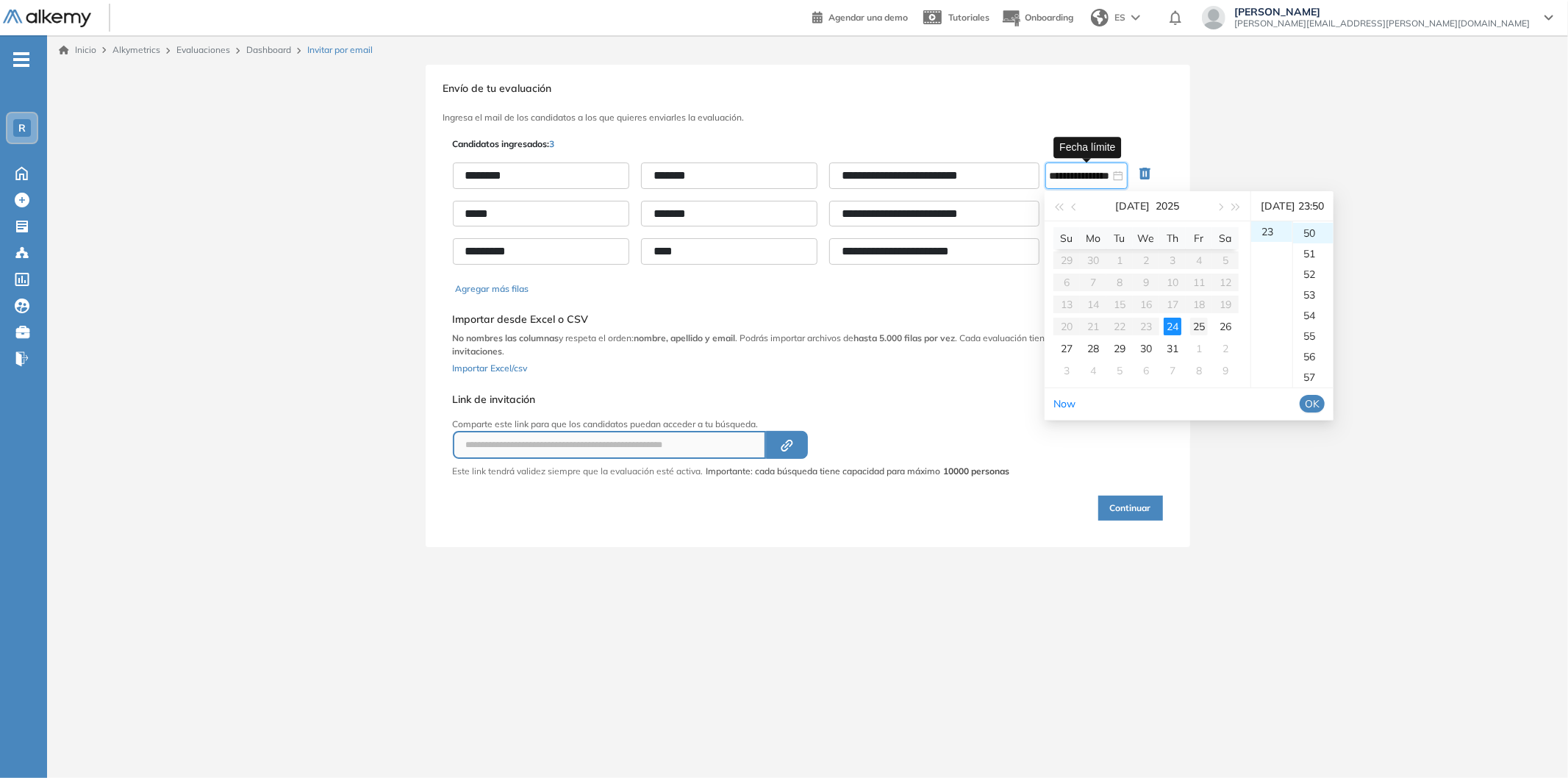 type on "**********" 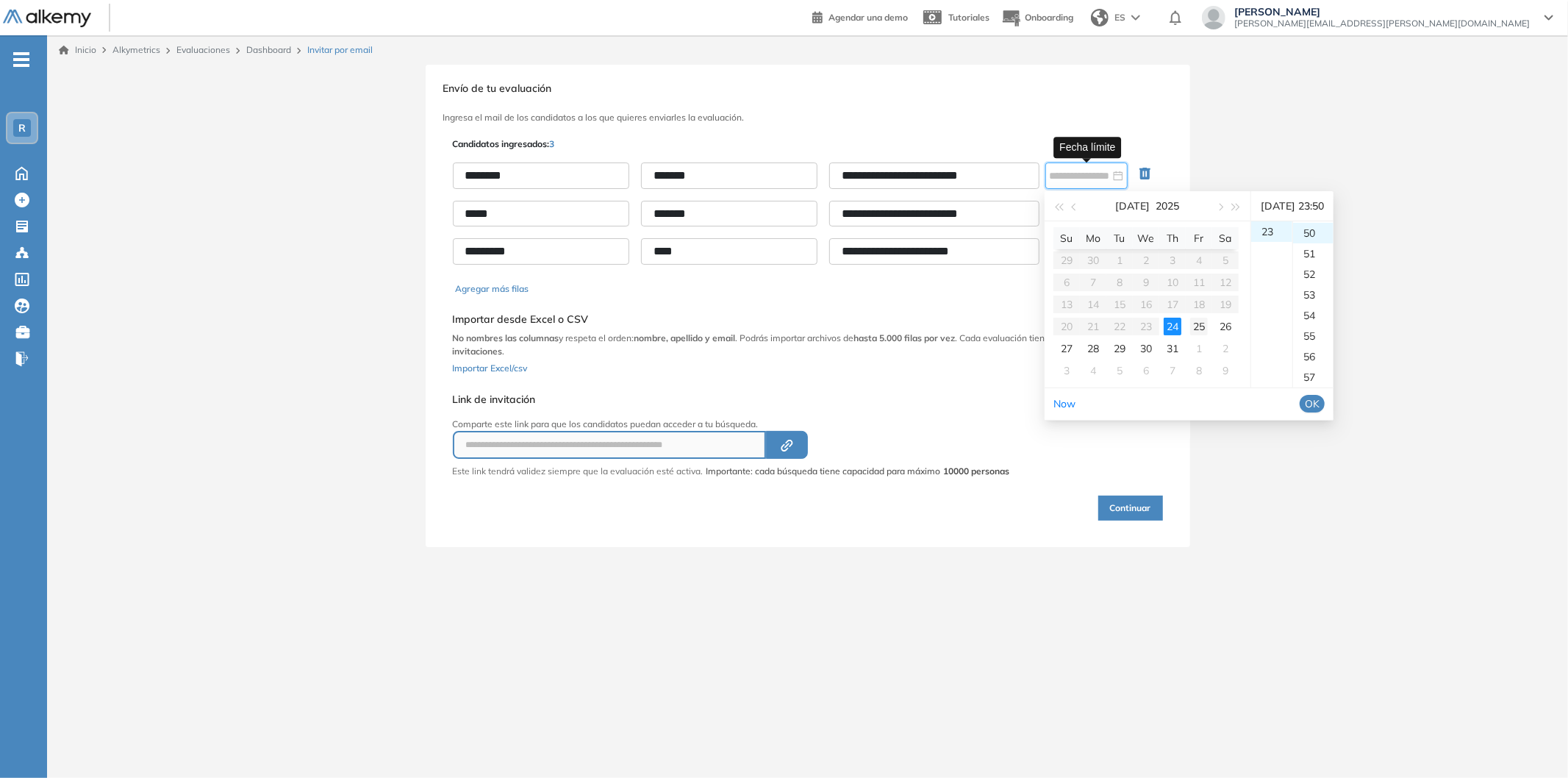 click on "25" at bounding box center [1199, 326] 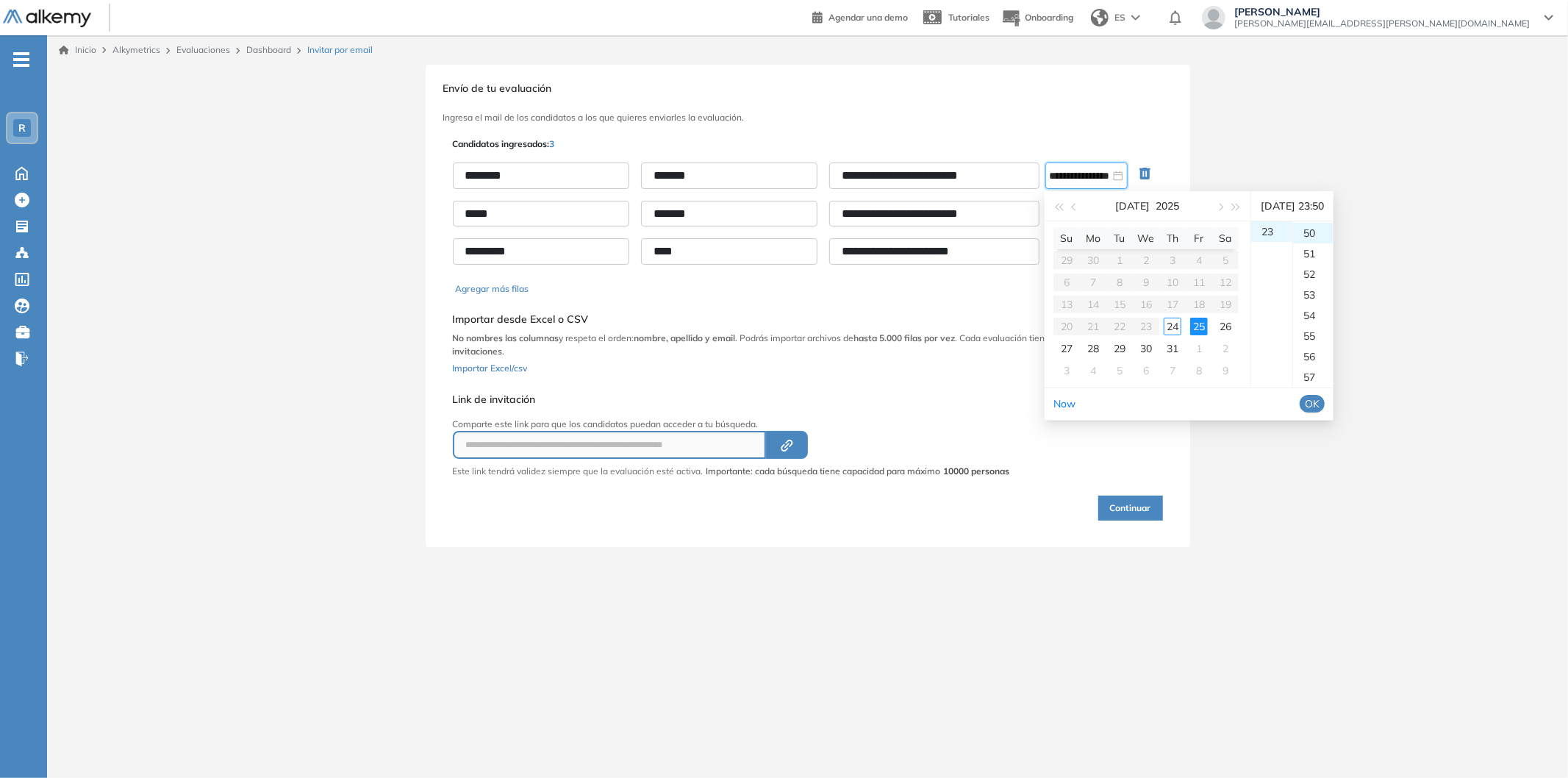 click on "**********" at bounding box center [934, 214] 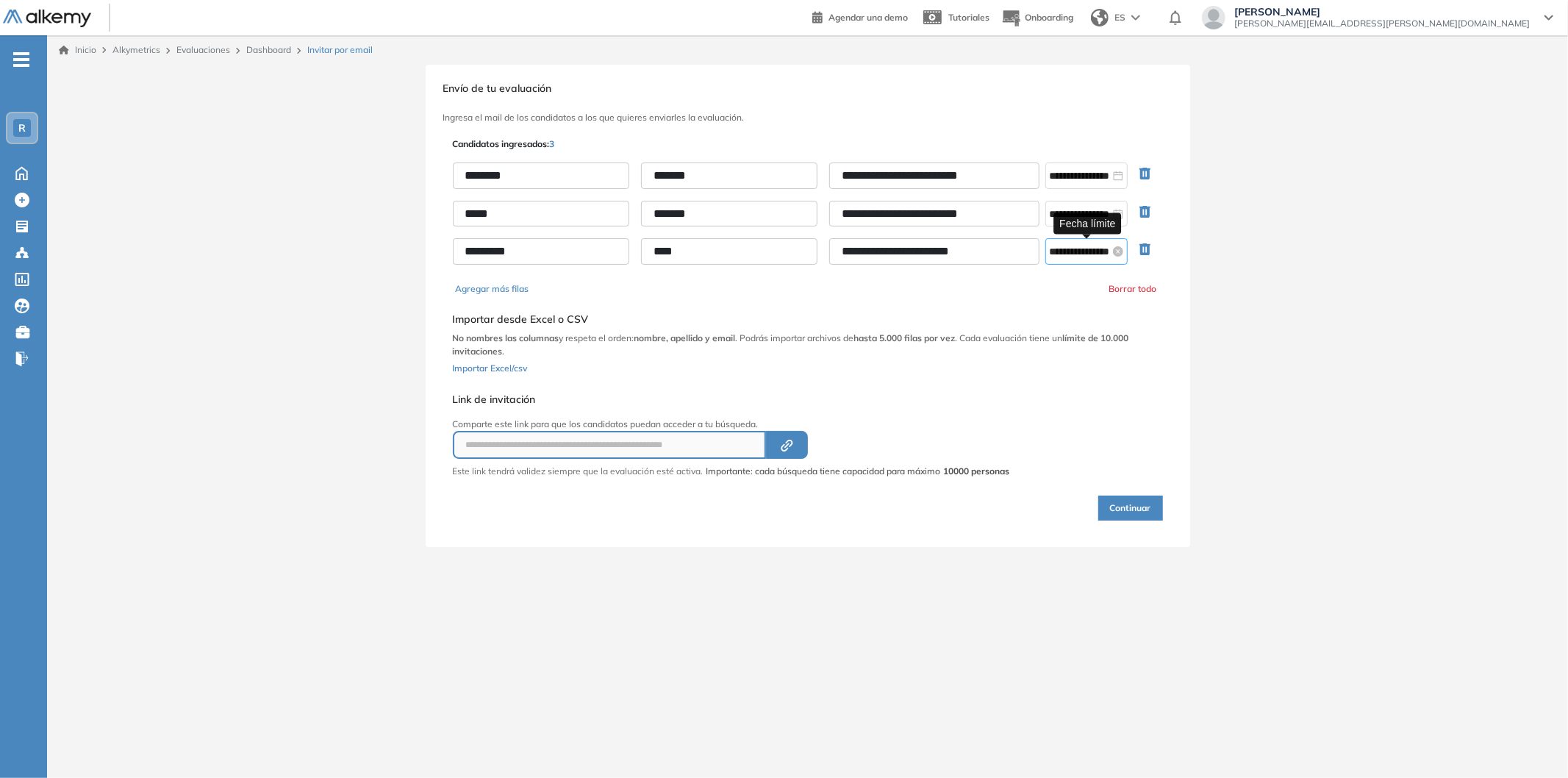 click on "**********" at bounding box center [1080, 251] 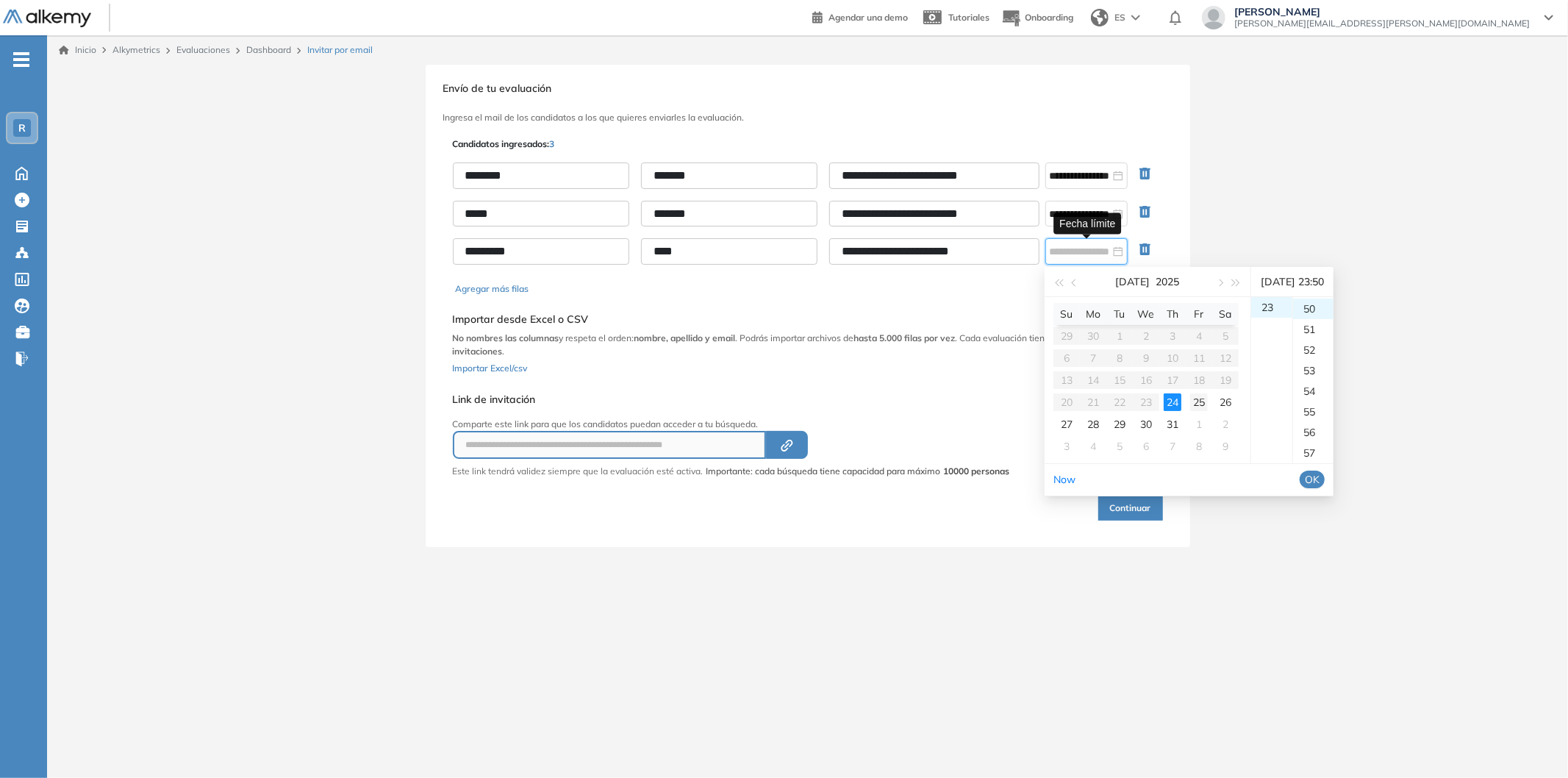 click on "25" at bounding box center (1199, 402) 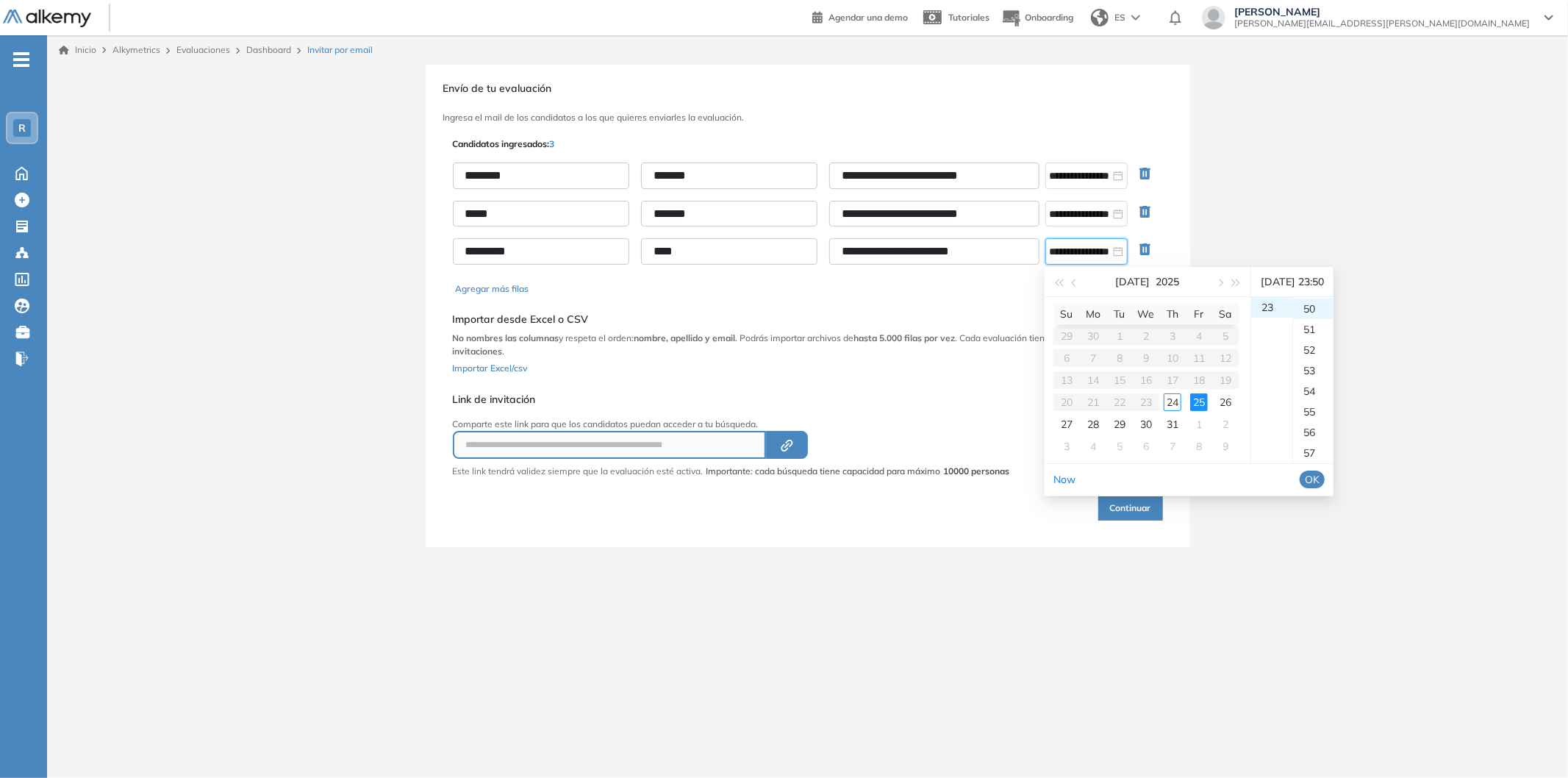 type on "**********" 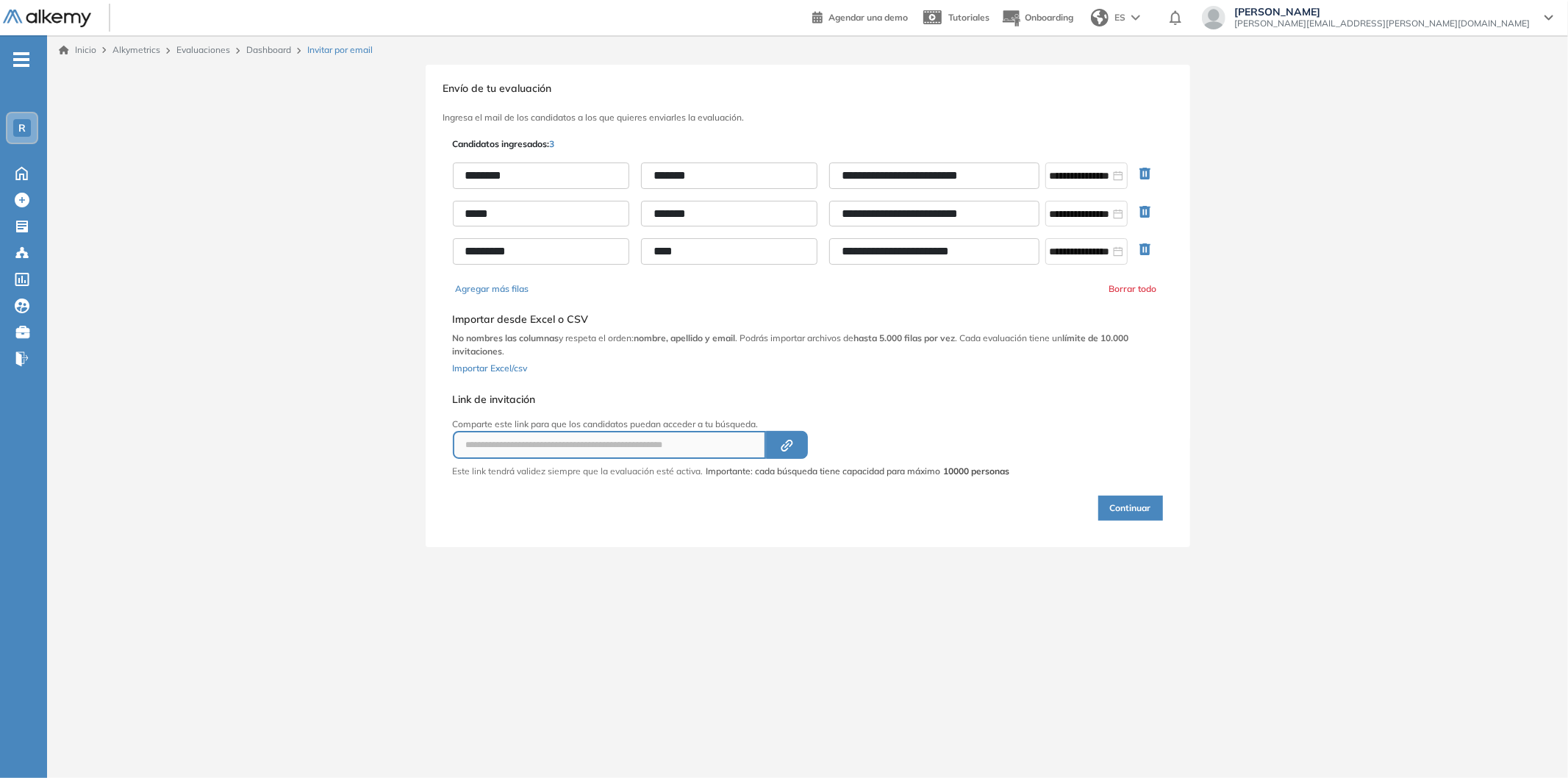 click on "Continuar" at bounding box center [1131, 508] 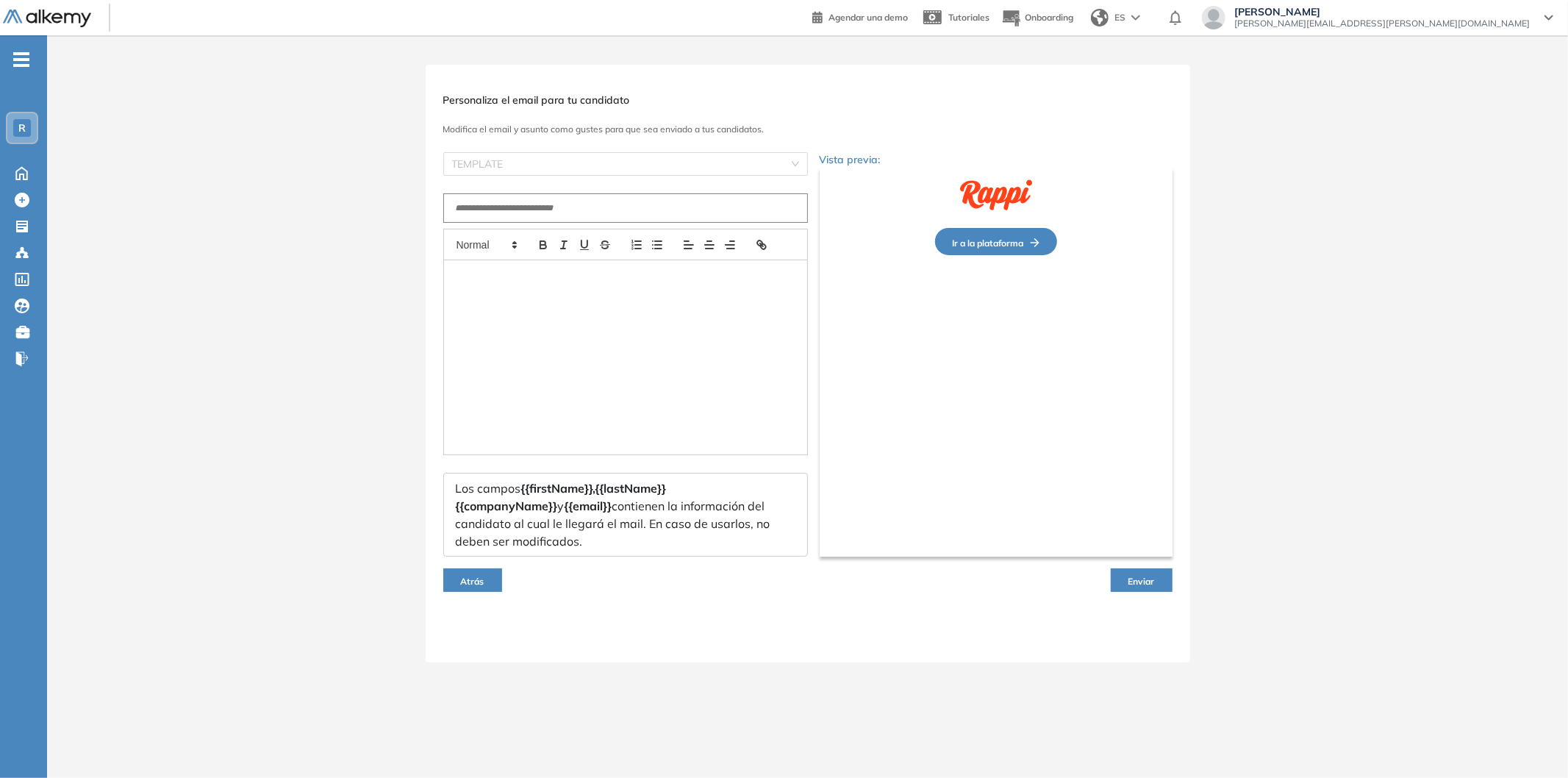 type on "**********" 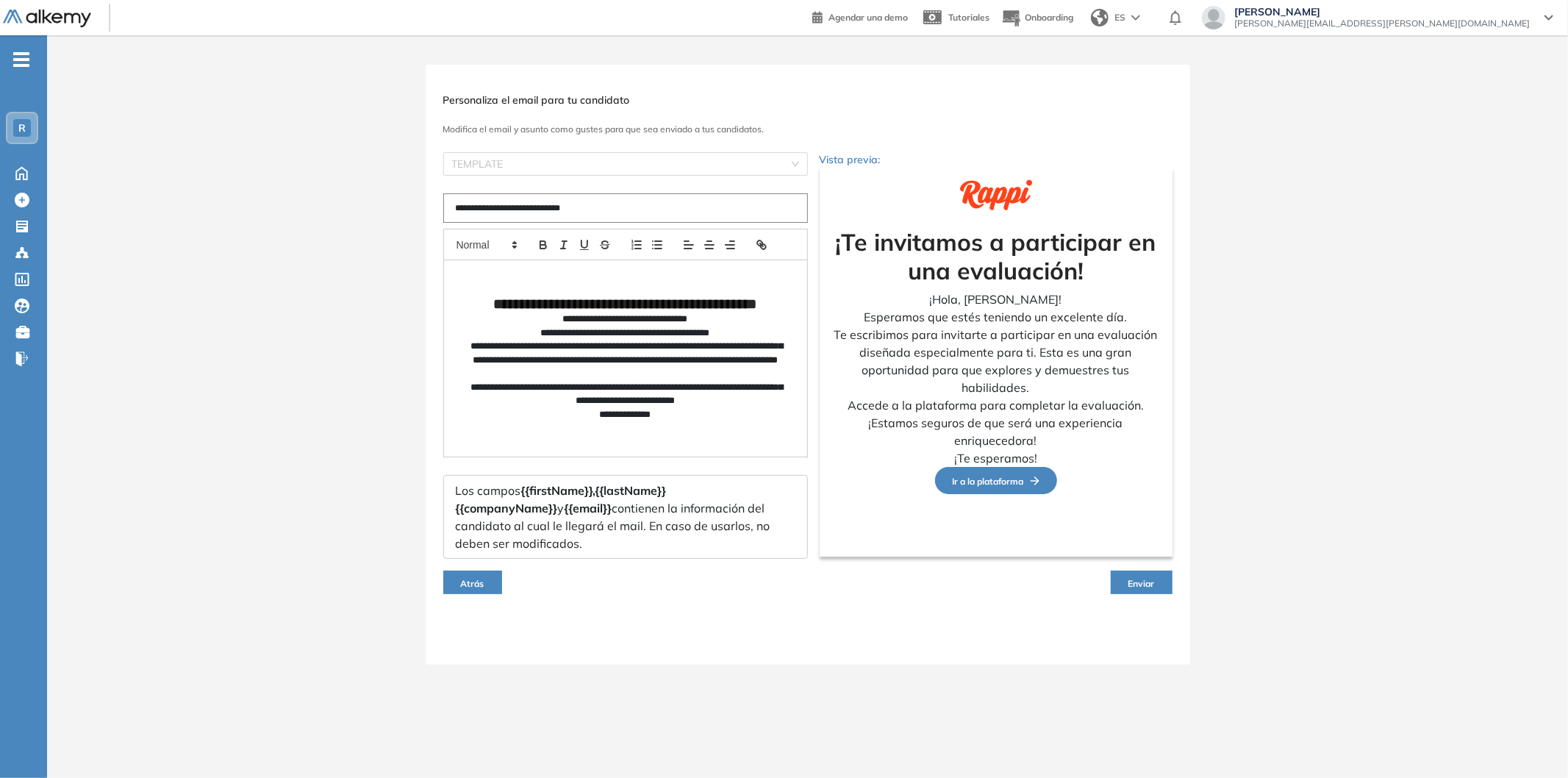 click on "Enviar" at bounding box center (1142, 583) 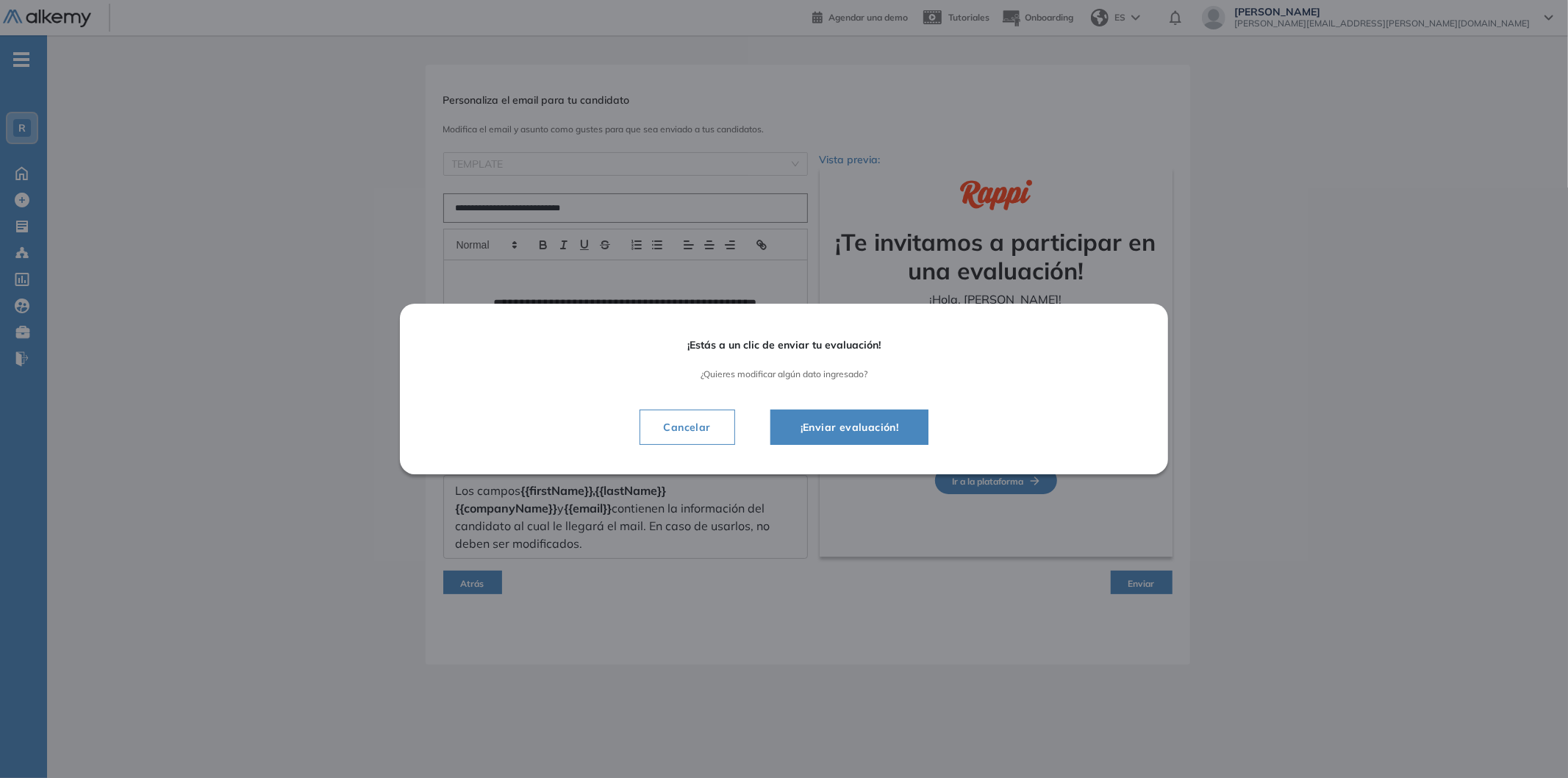 click on "¡Enviar evaluación!" at bounding box center (850, 427) 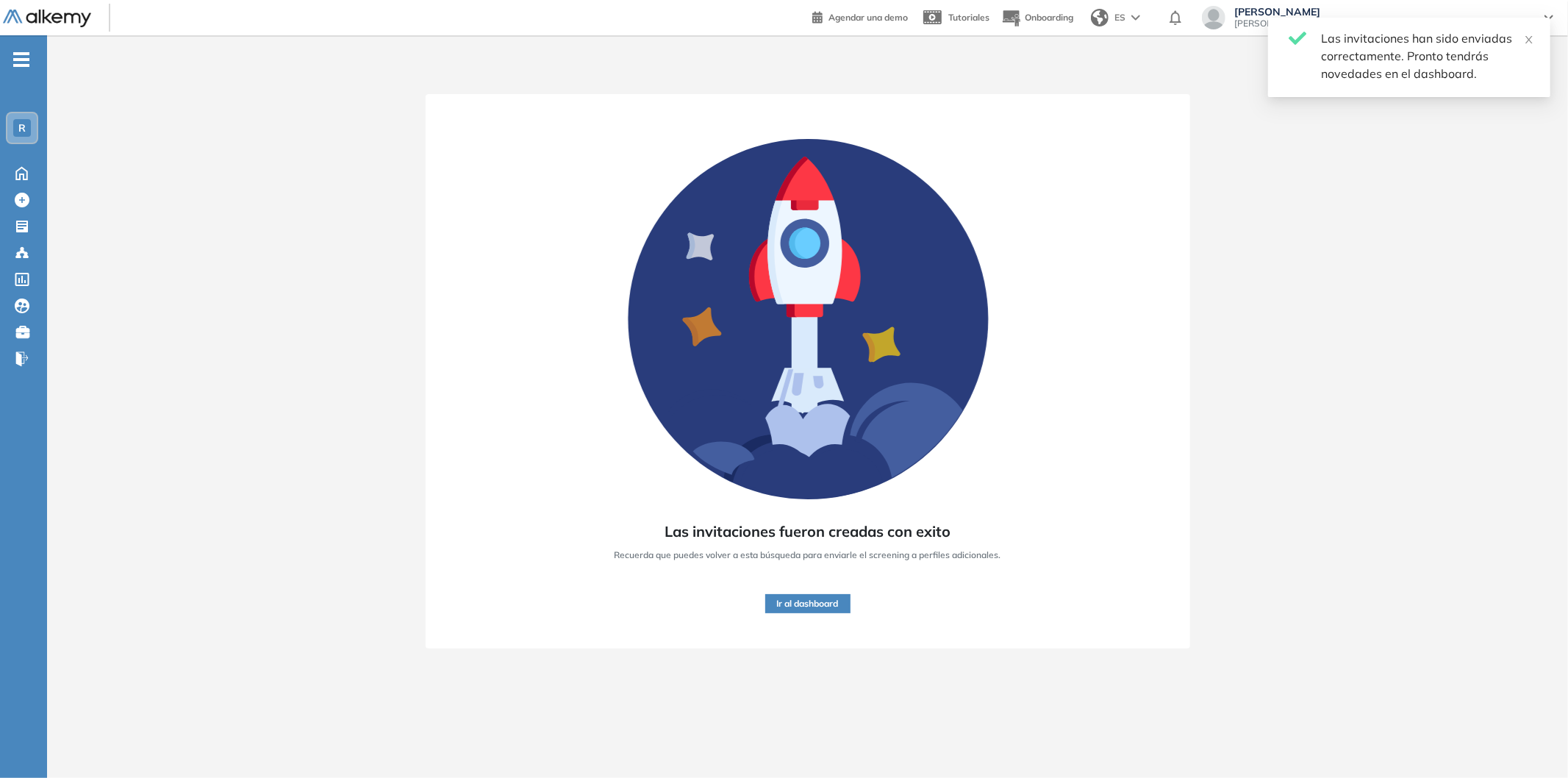 click on "Ir al dashboard" at bounding box center [808, 604] 